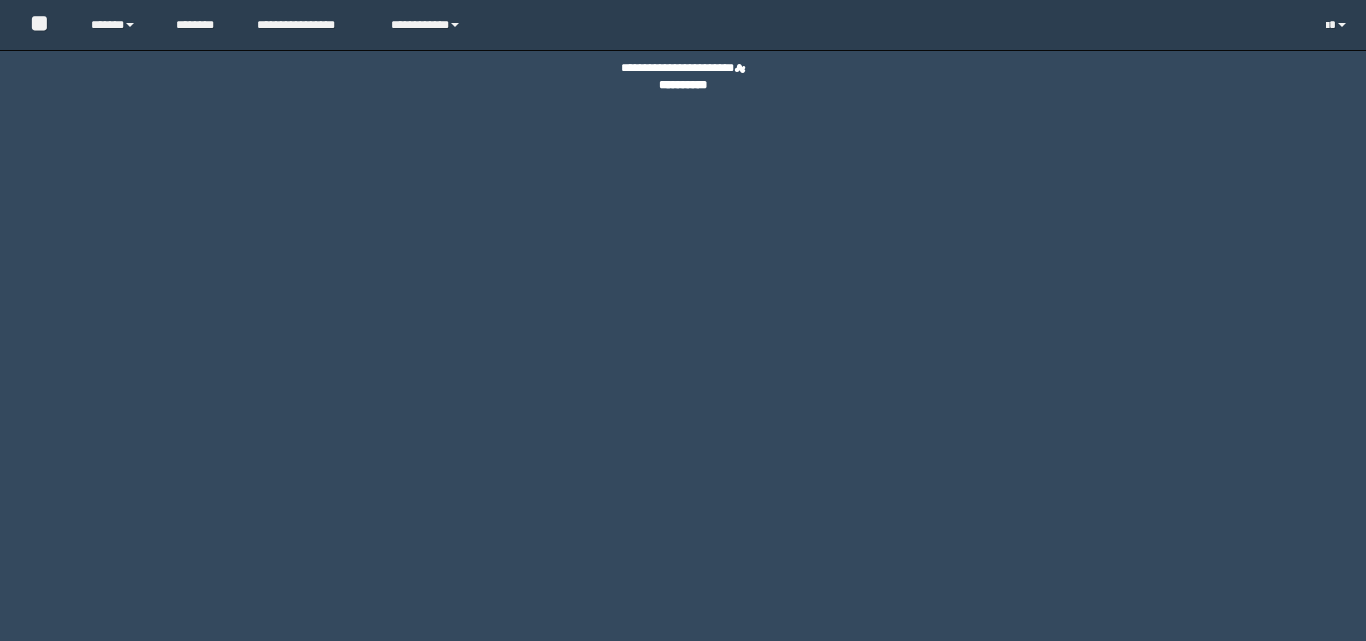 scroll, scrollTop: 0, scrollLeft: 0, axis: both 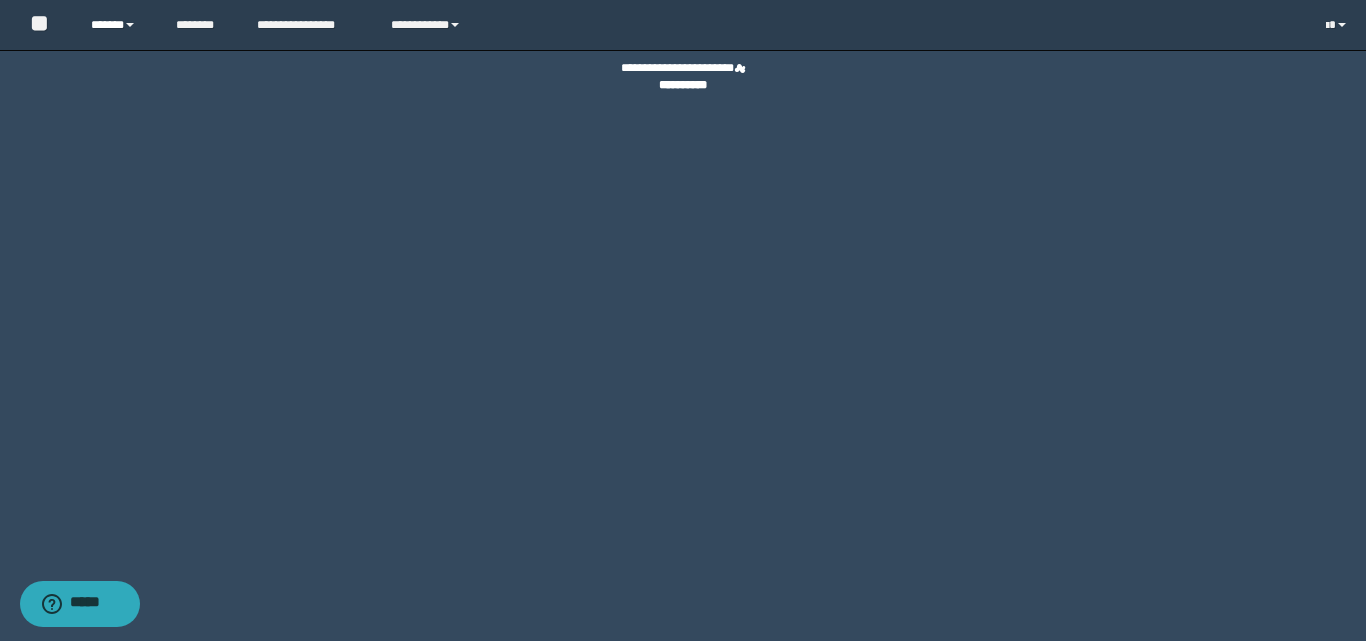 click on "******" at bounding box center (118, 25) 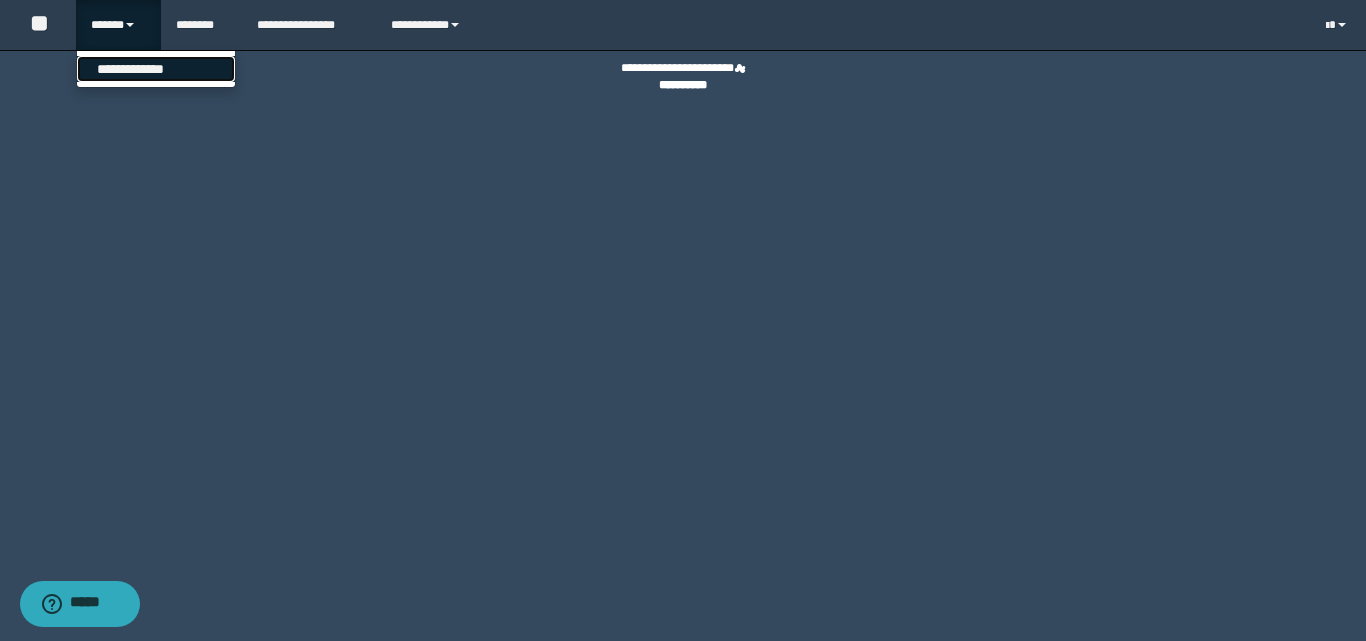 click on "**********" at bounding box center (156, 69) 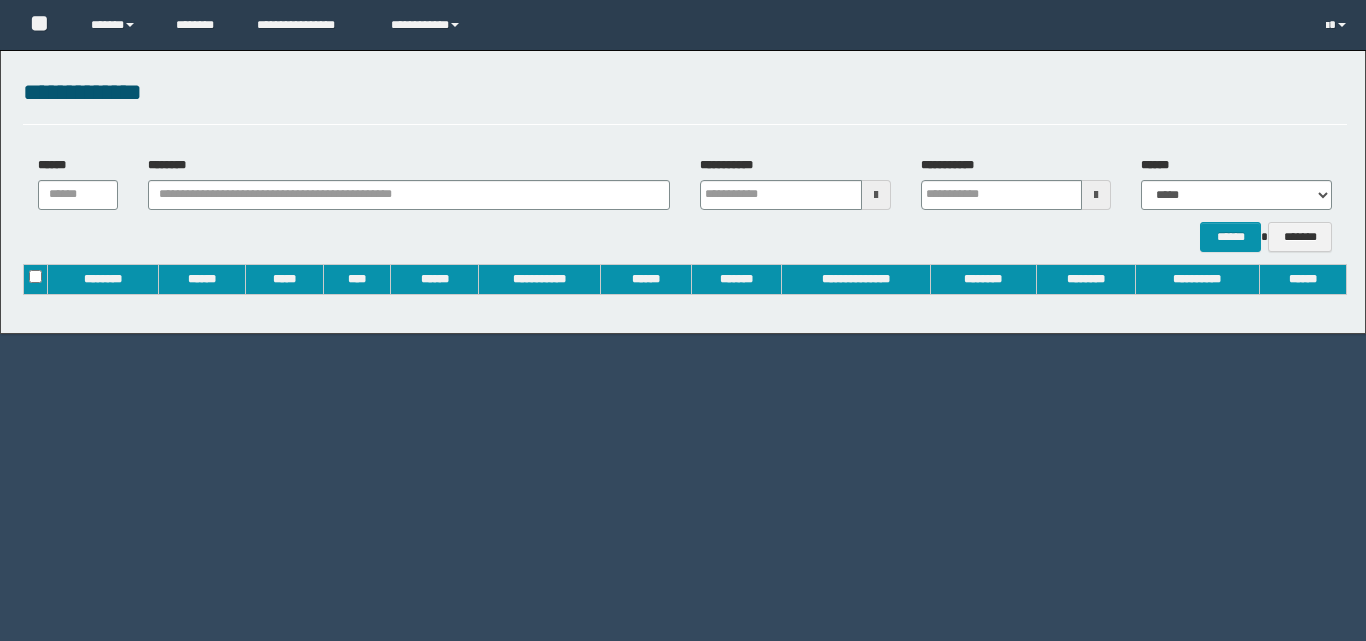 scroll, scrollTop: 0, scrollLeft: 0, axis: both 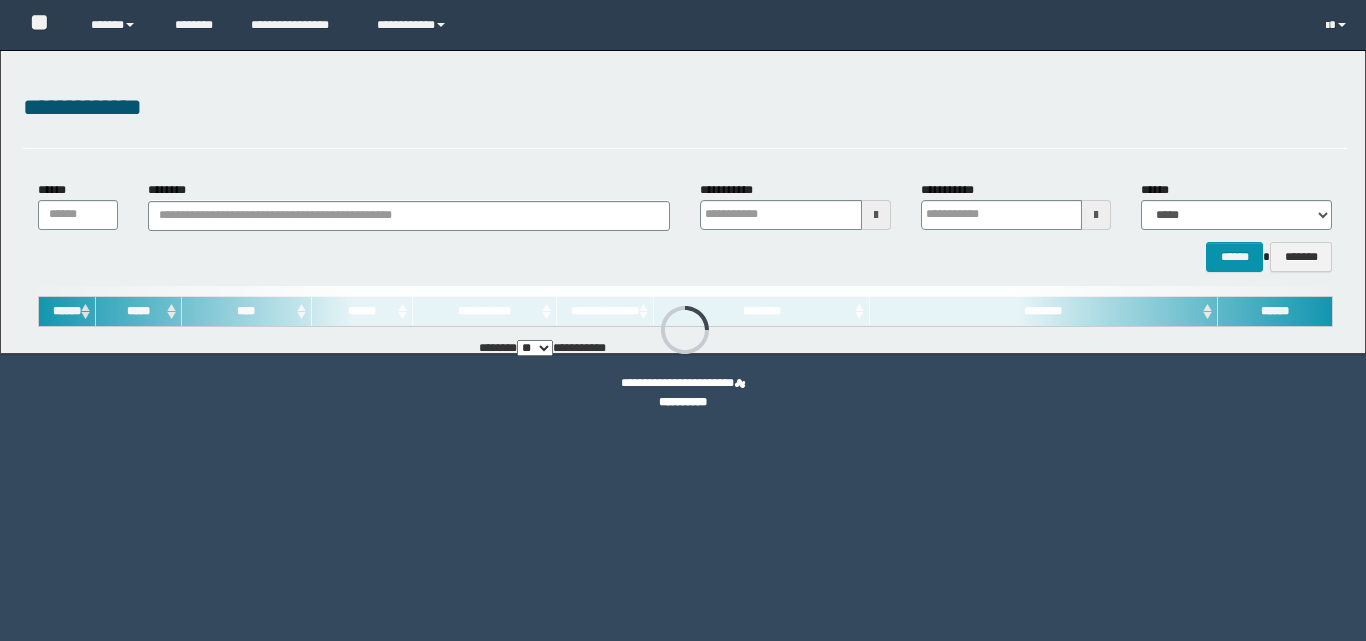 type on "**********" 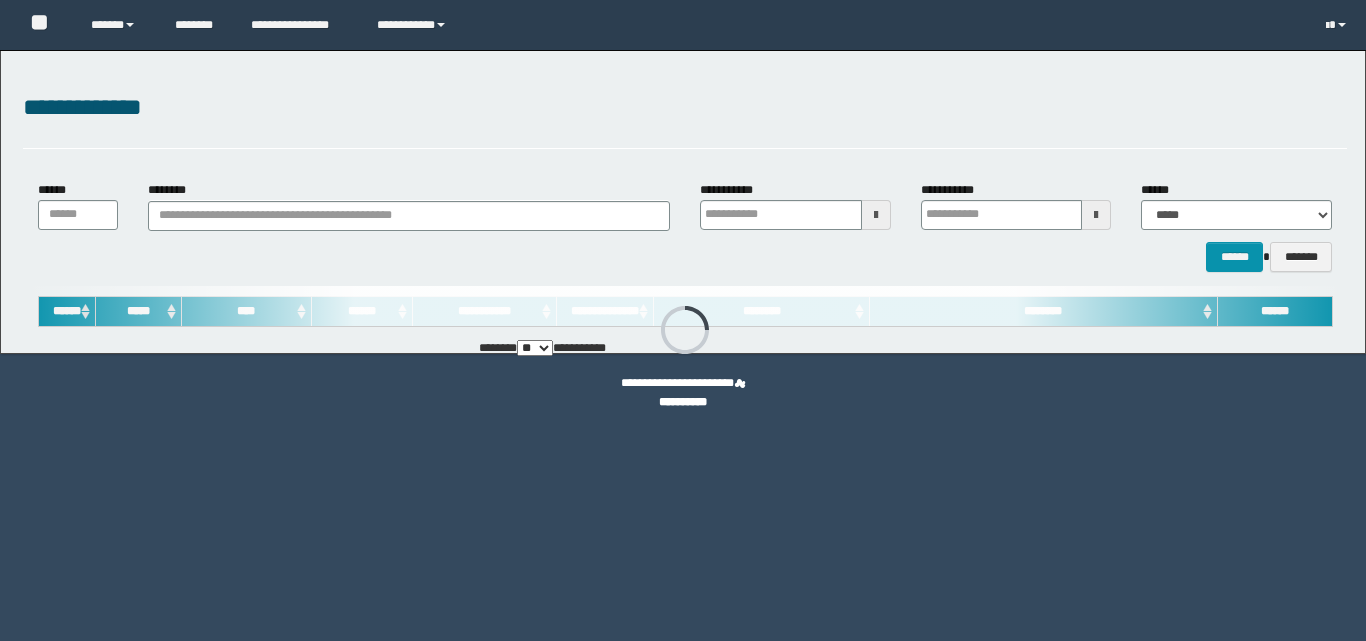 type on "**********" 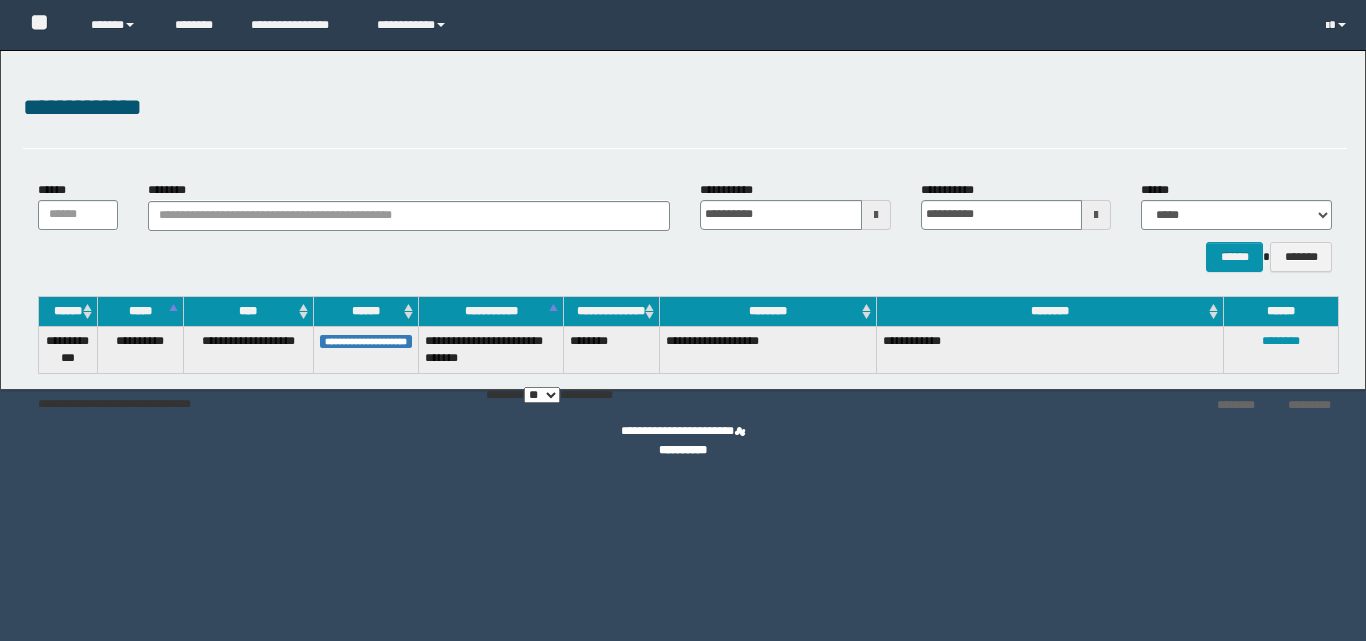 scroll, scrollTop: 0, scrollLeft: 0, axis: both 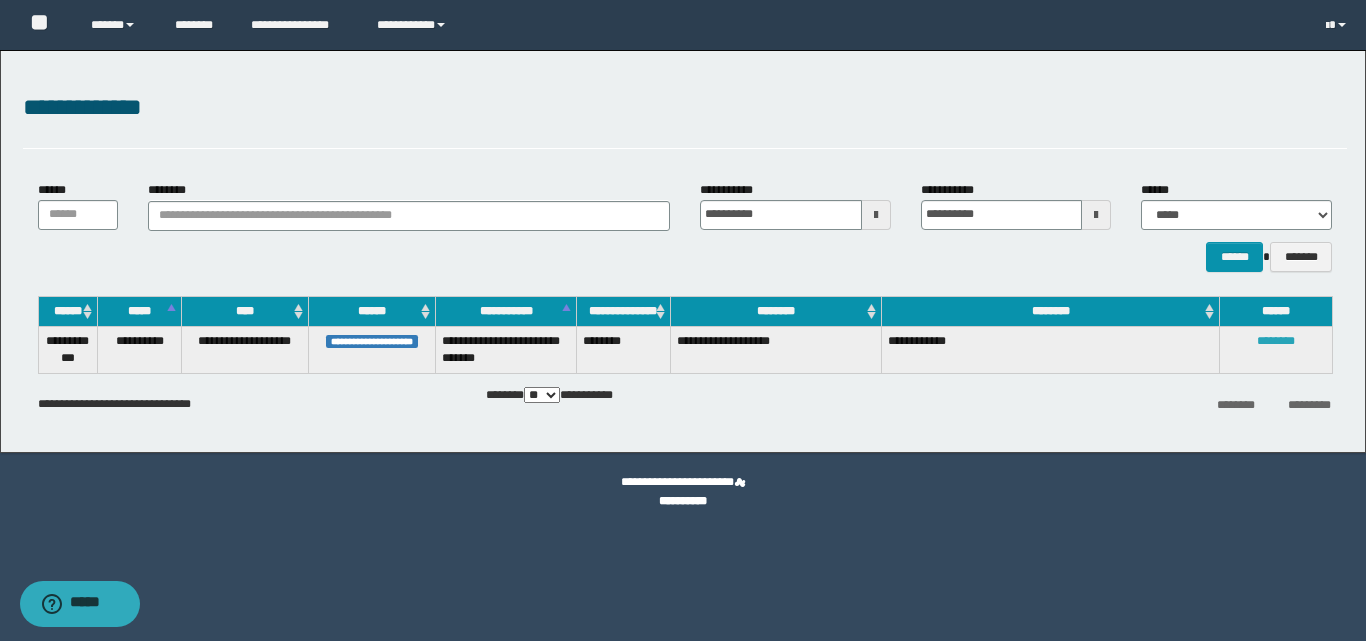 click on "********" at bounding box center [1276, 341] 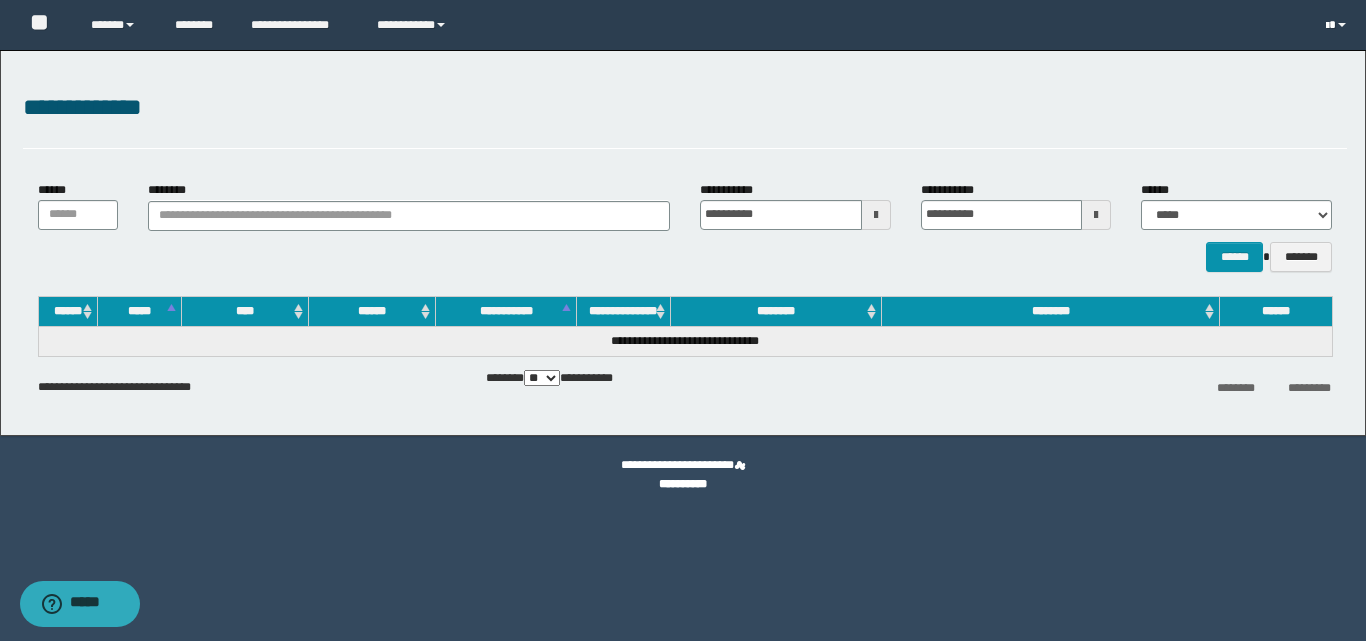 click at bounding box center [1327, 26] 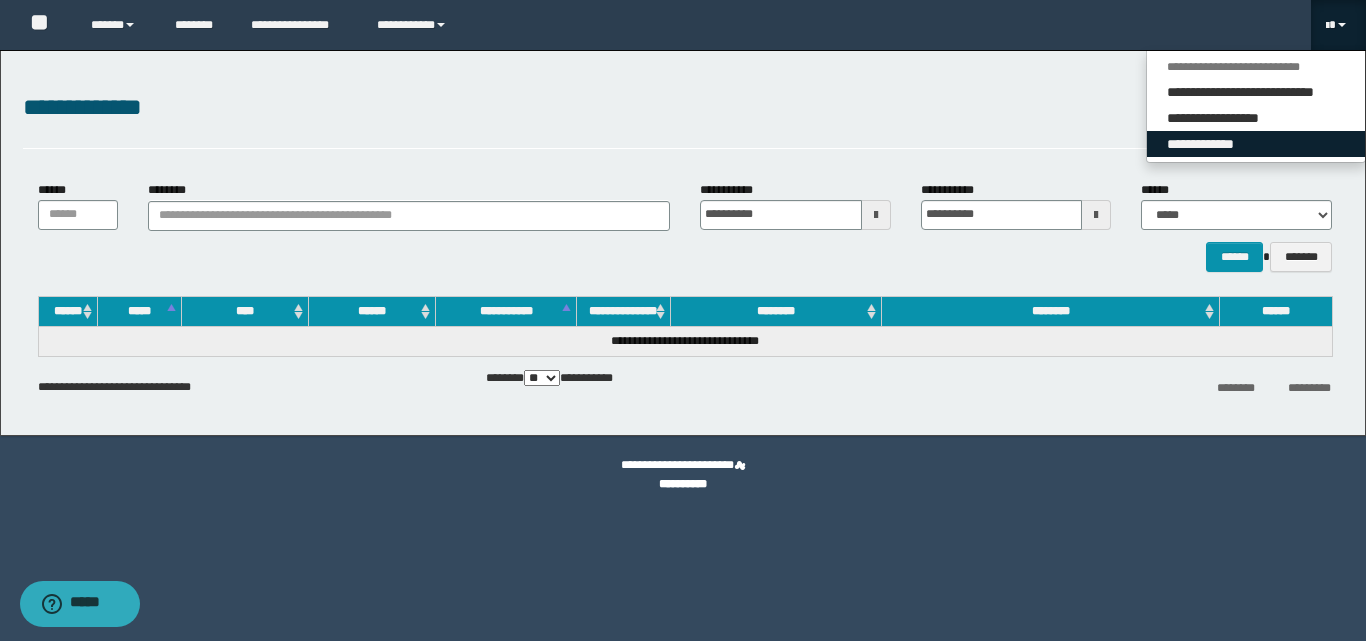 click on "**********" at bounding box center (1256, 144) 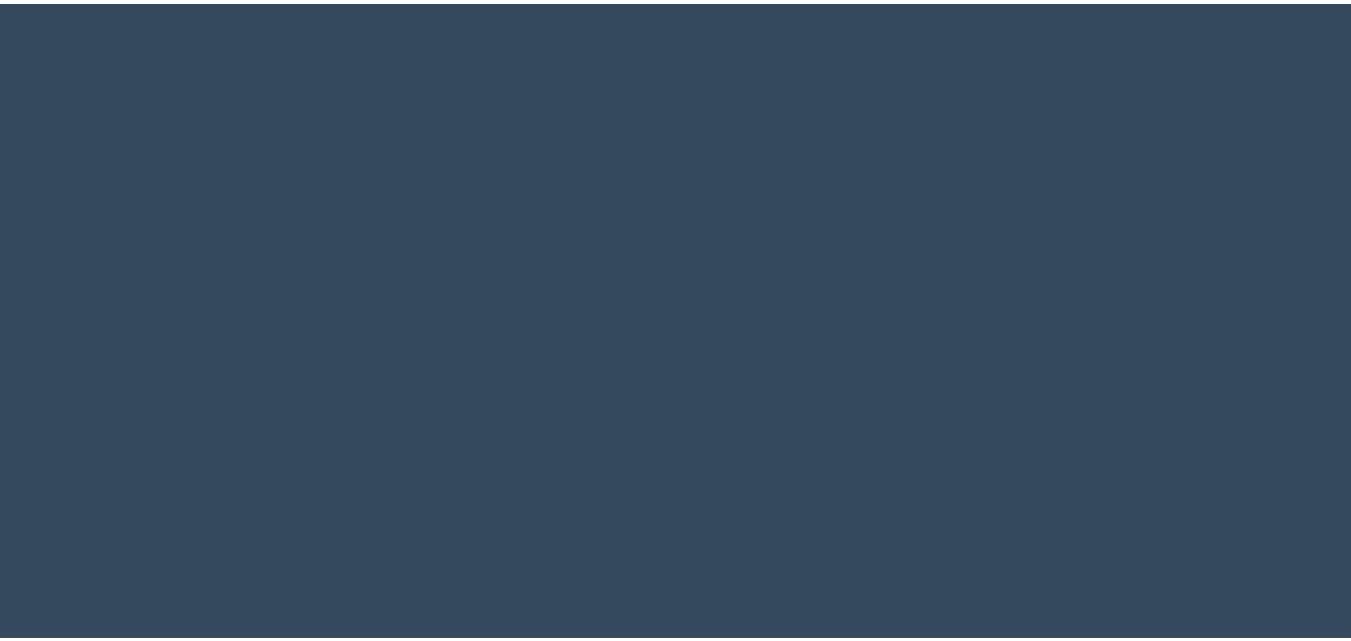 scroll, scrollTop: 0, scrollLeft: 0, axis: both 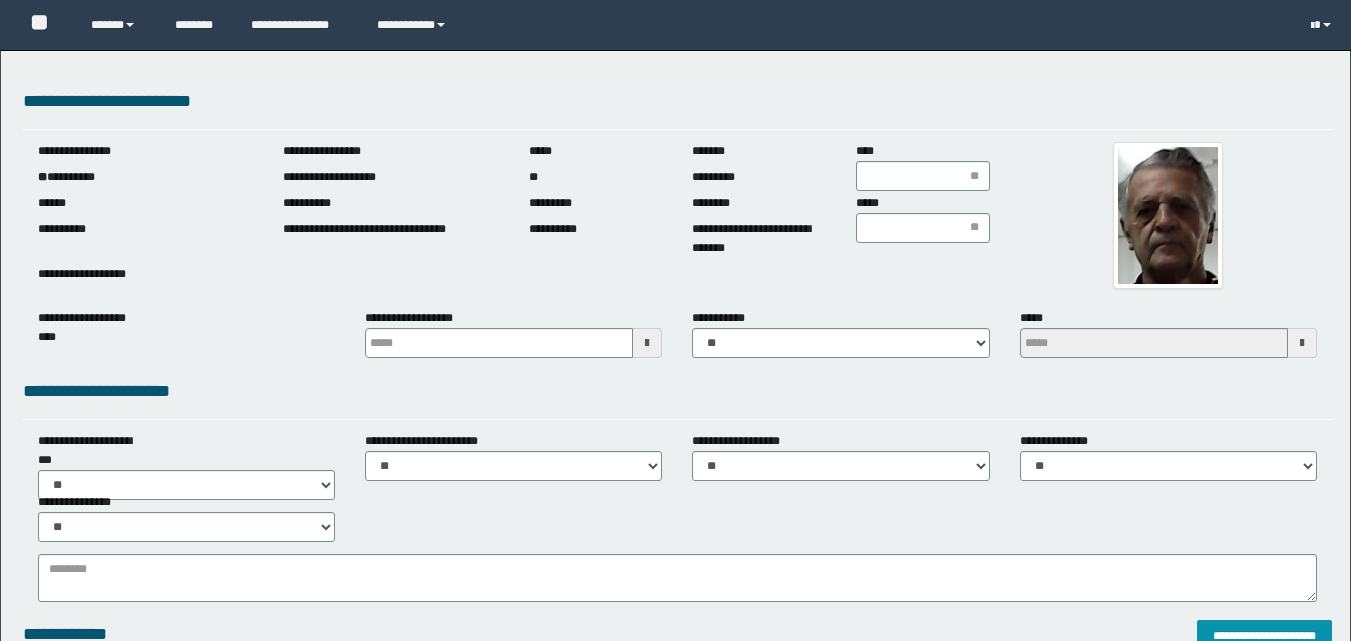 type 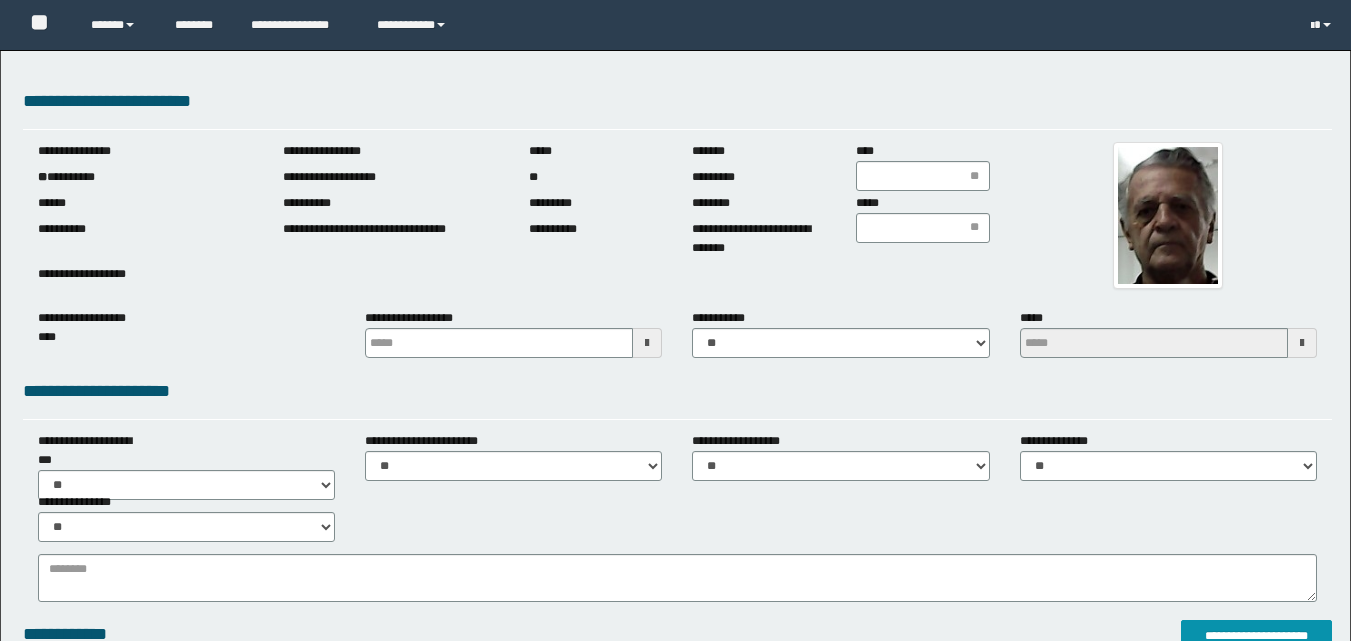 scroll, scrollTop: 0, scrollLeft: 0, axis: both 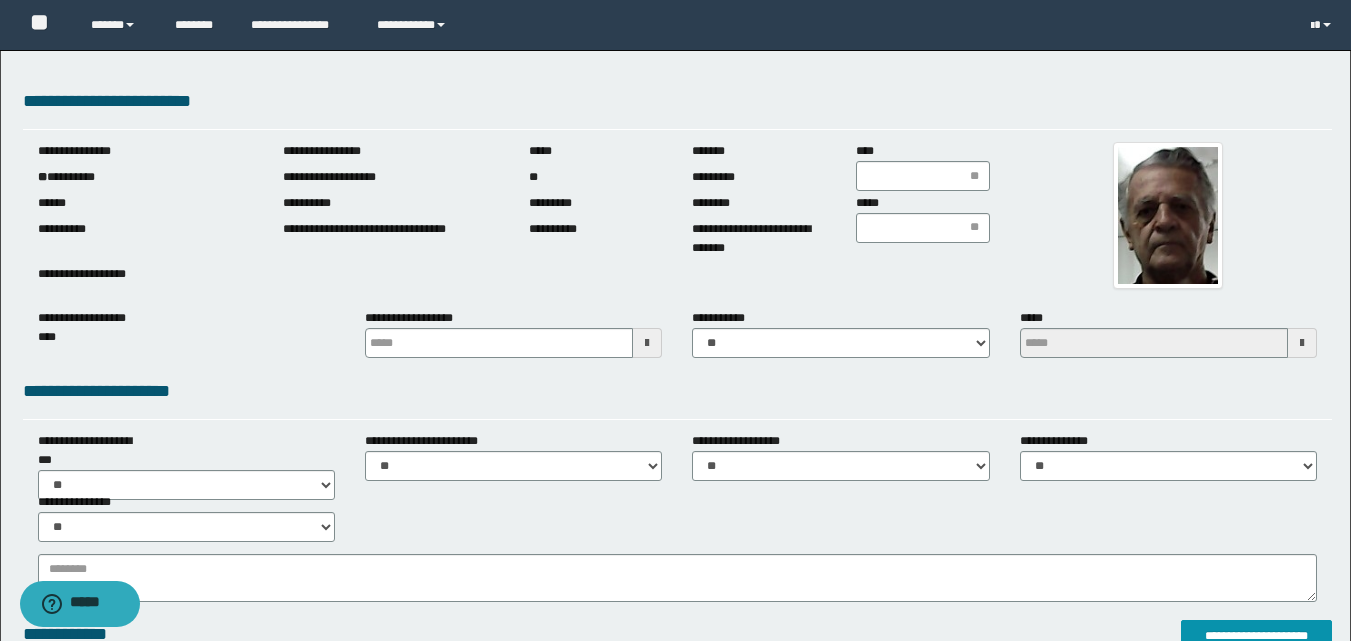 type 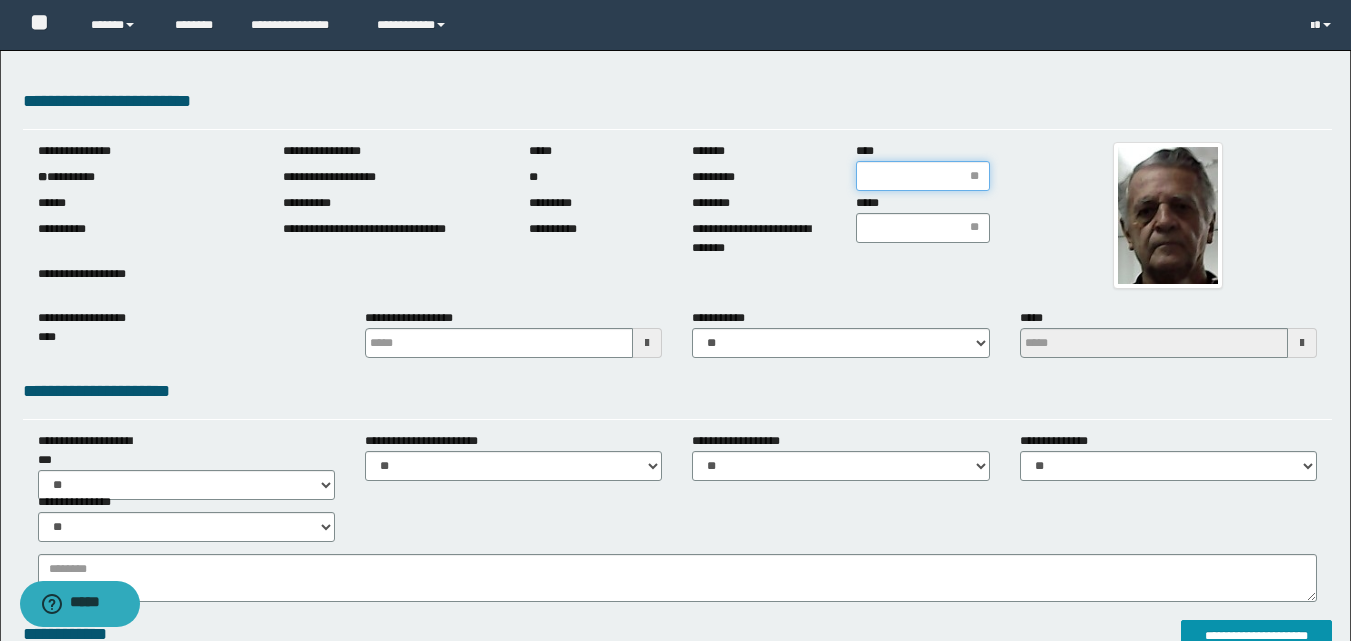 click on "****" at bounding box center [923, 176] 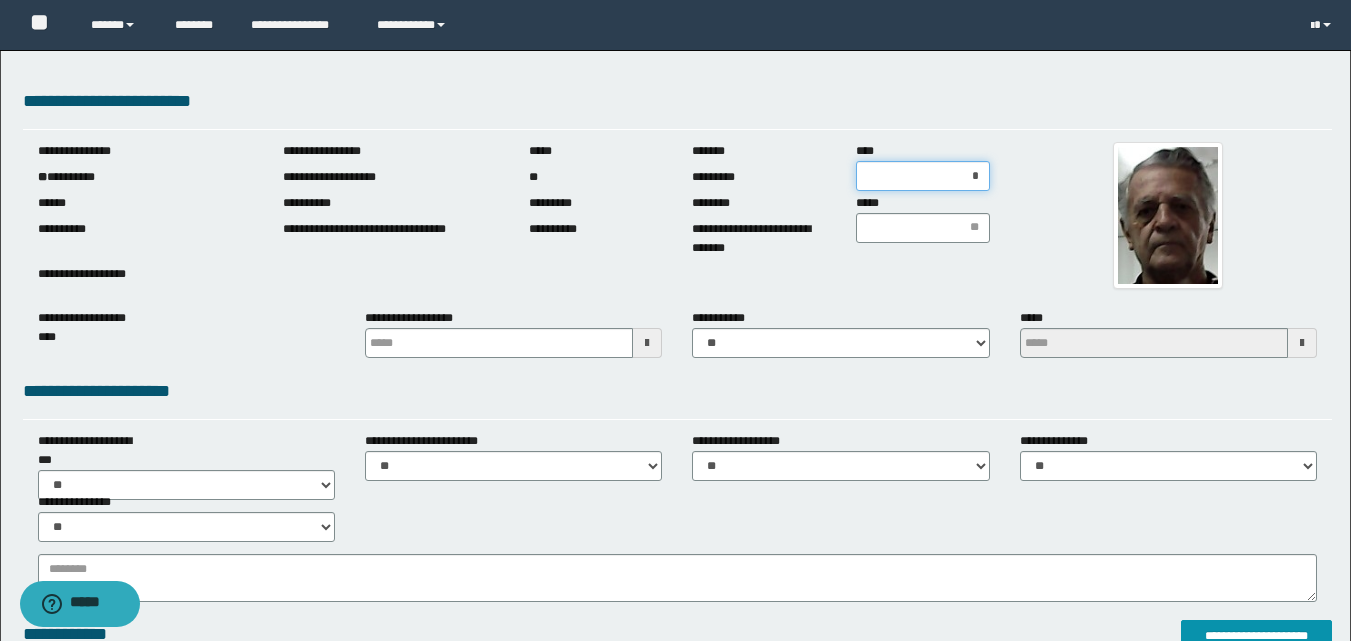 type on "**" 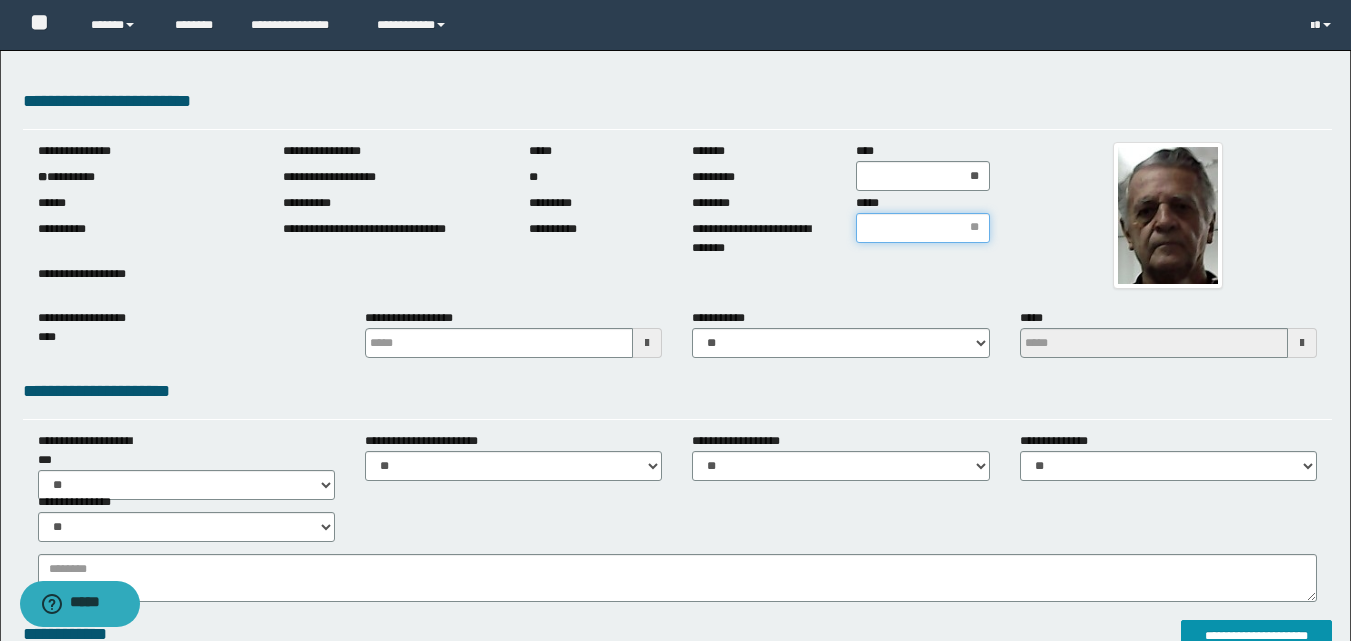 click on "*****" at bounding box center (923, 228) 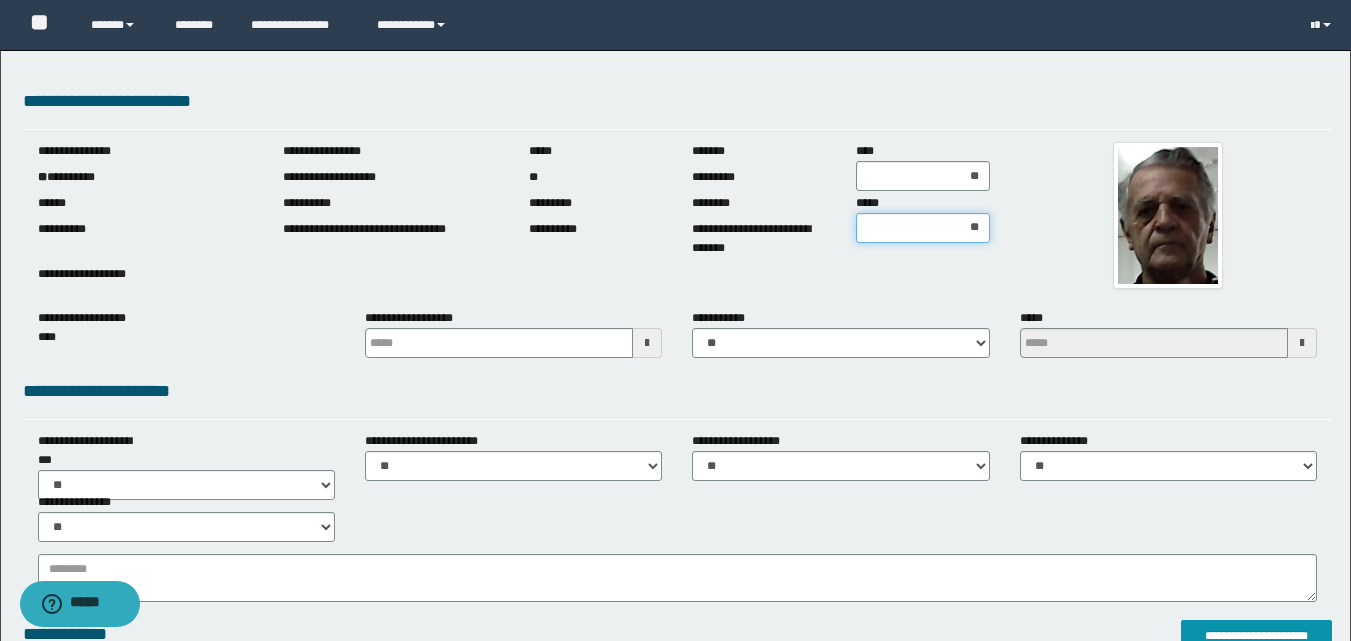type on "***" 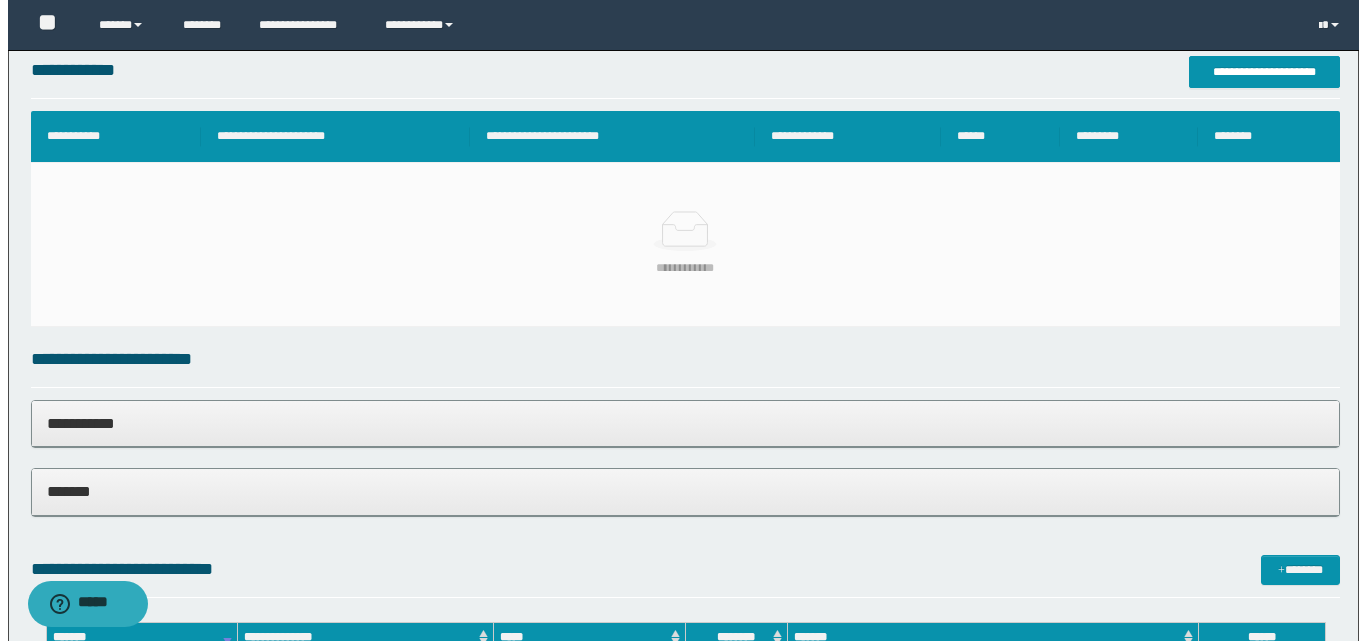 scroll, scrollTop: 580, scrollLeft: 0, axis: vertical 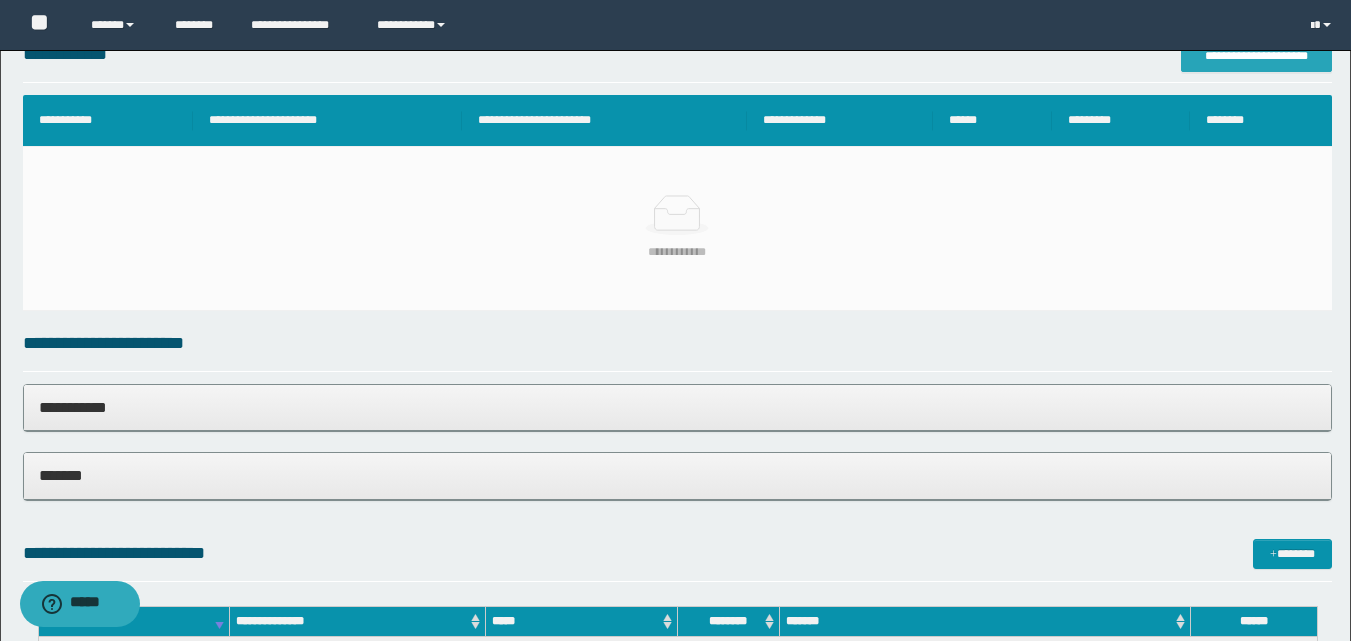click on "**********" at bounding box center (1256, 56) 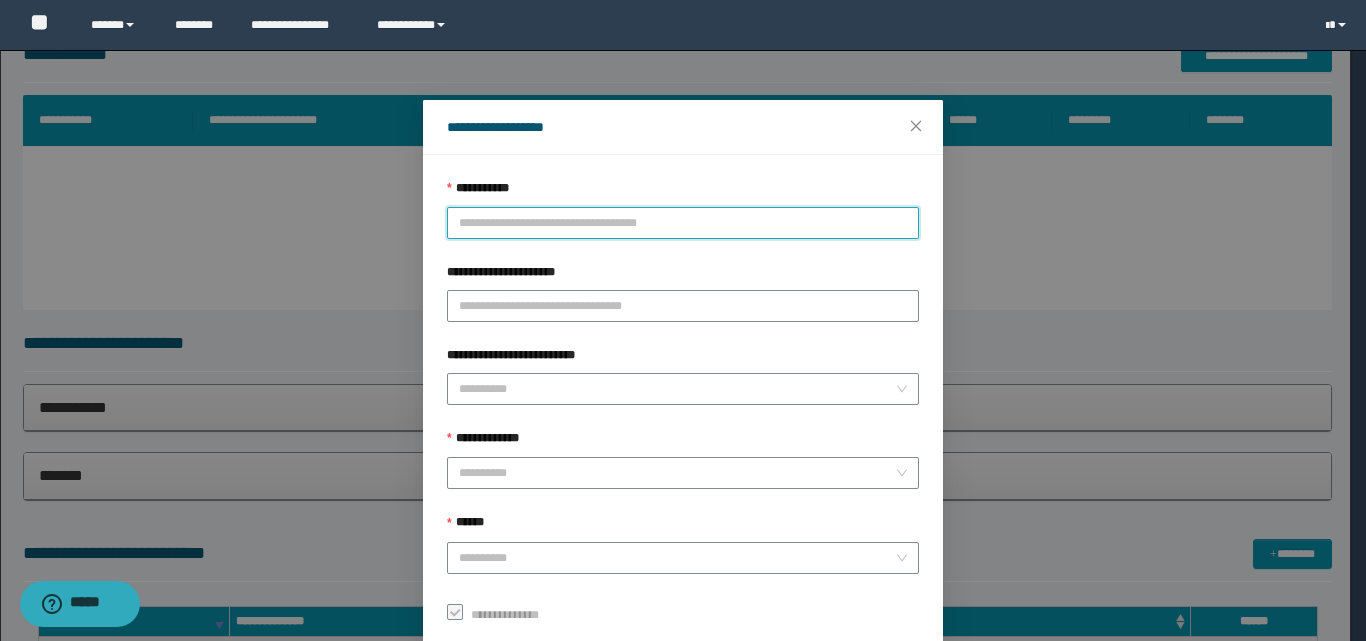 click on "**********" at bounding box center [683, 223] 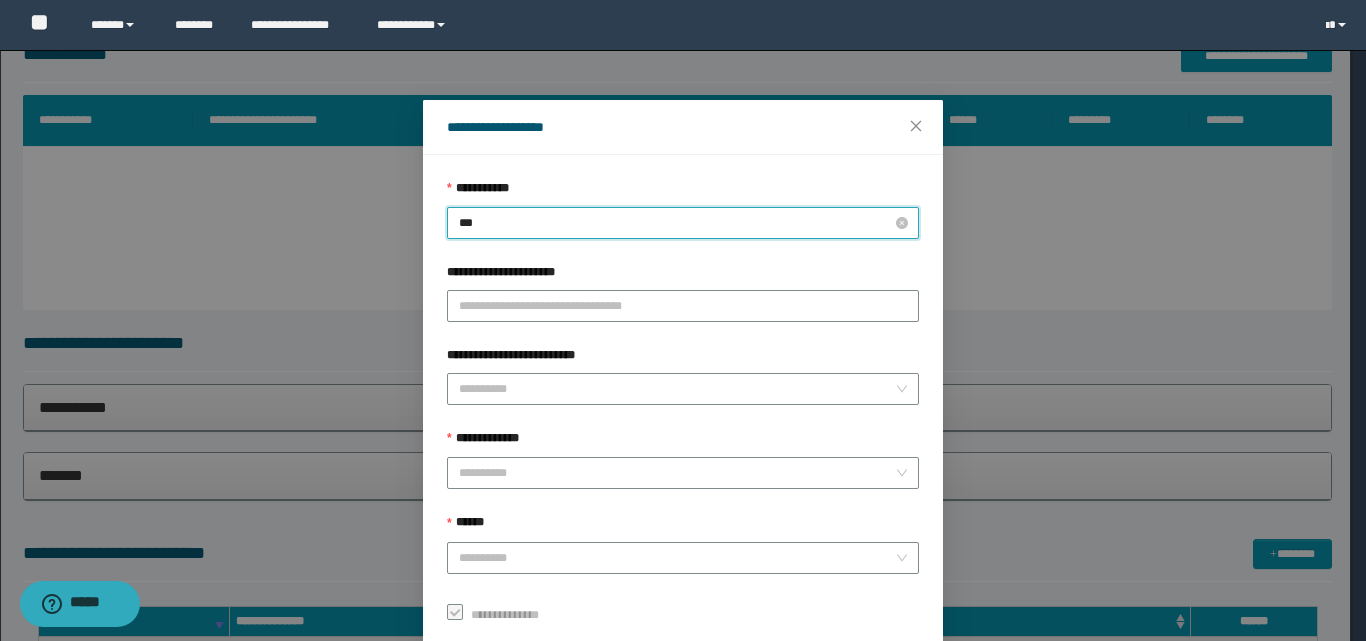 type on "****" 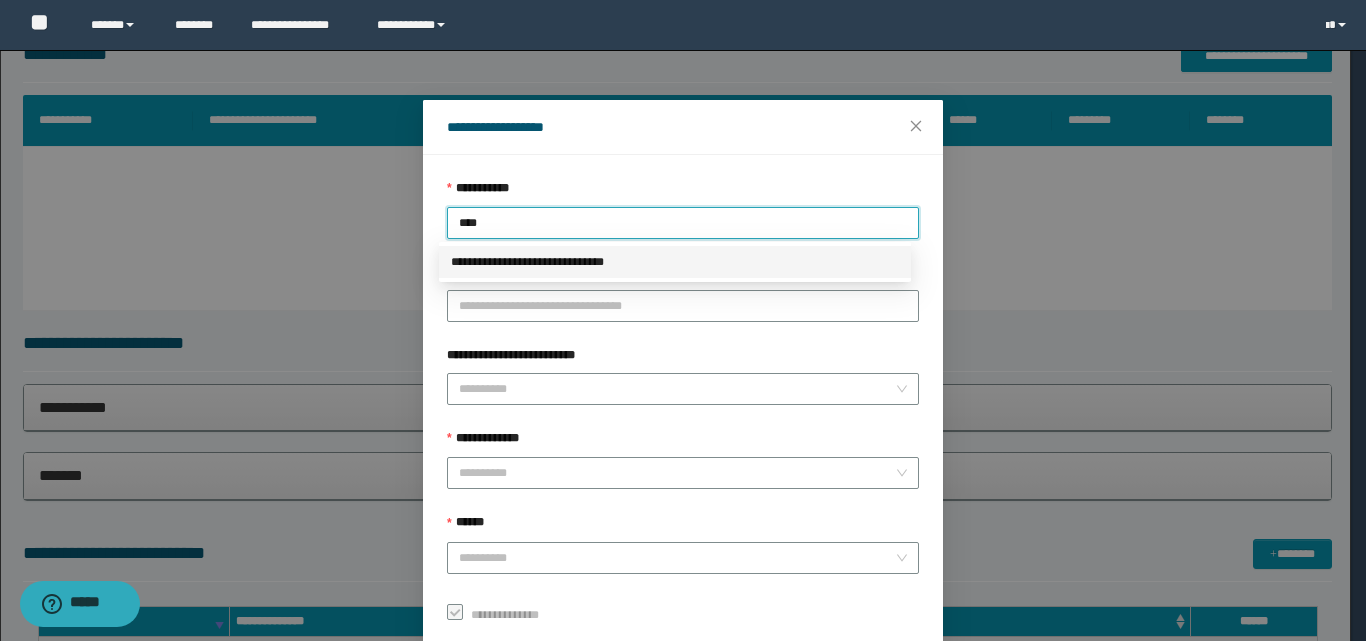 click on "**********" at bounding box center [675, 262] 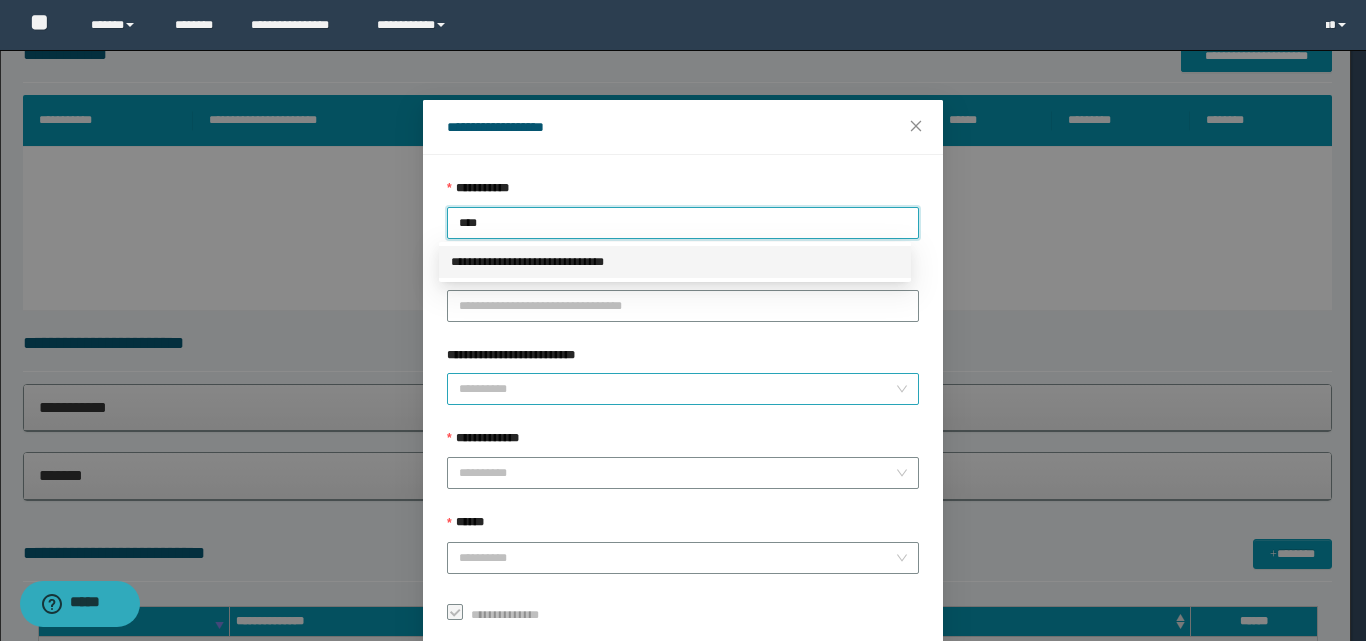 type 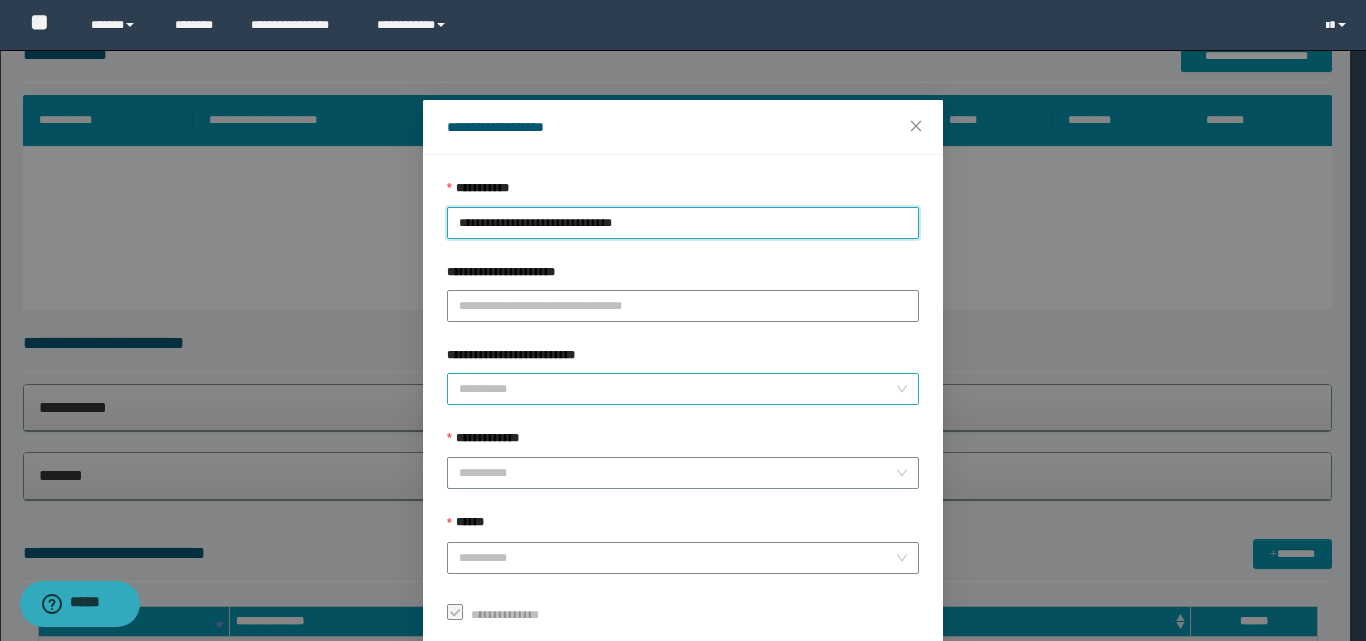 click on "**********" at bounding box center (677, 389) 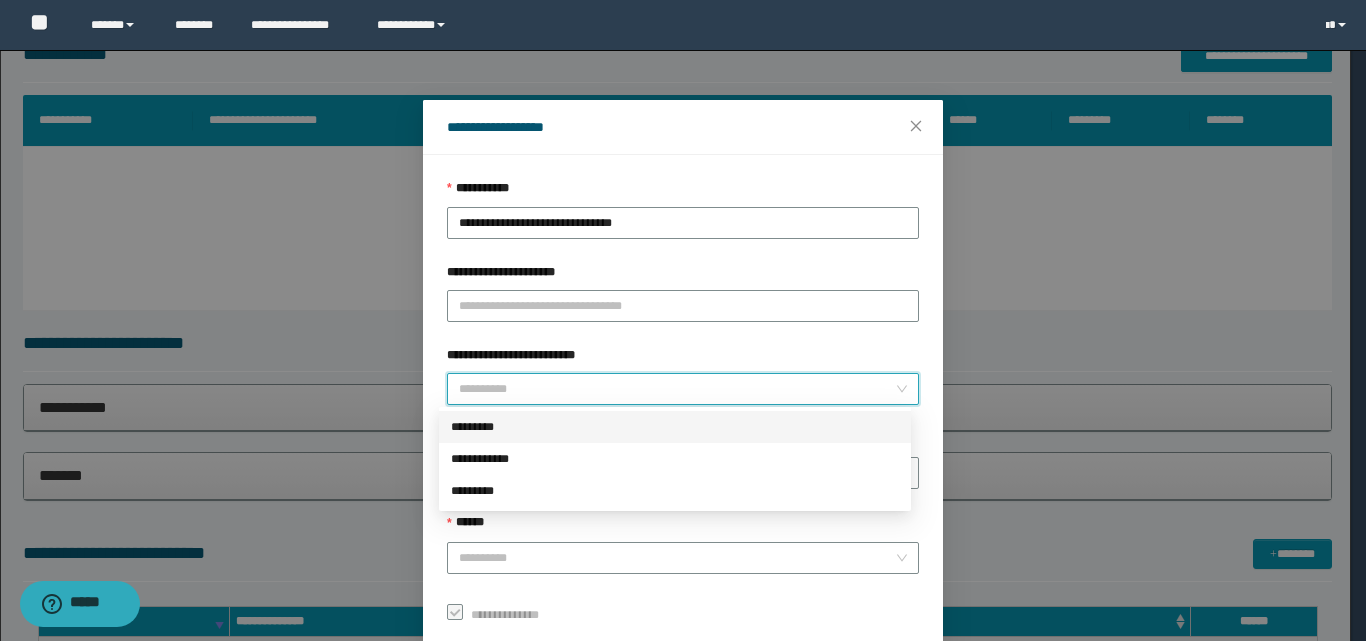 click on "*********" at bounding box center [675, 427] 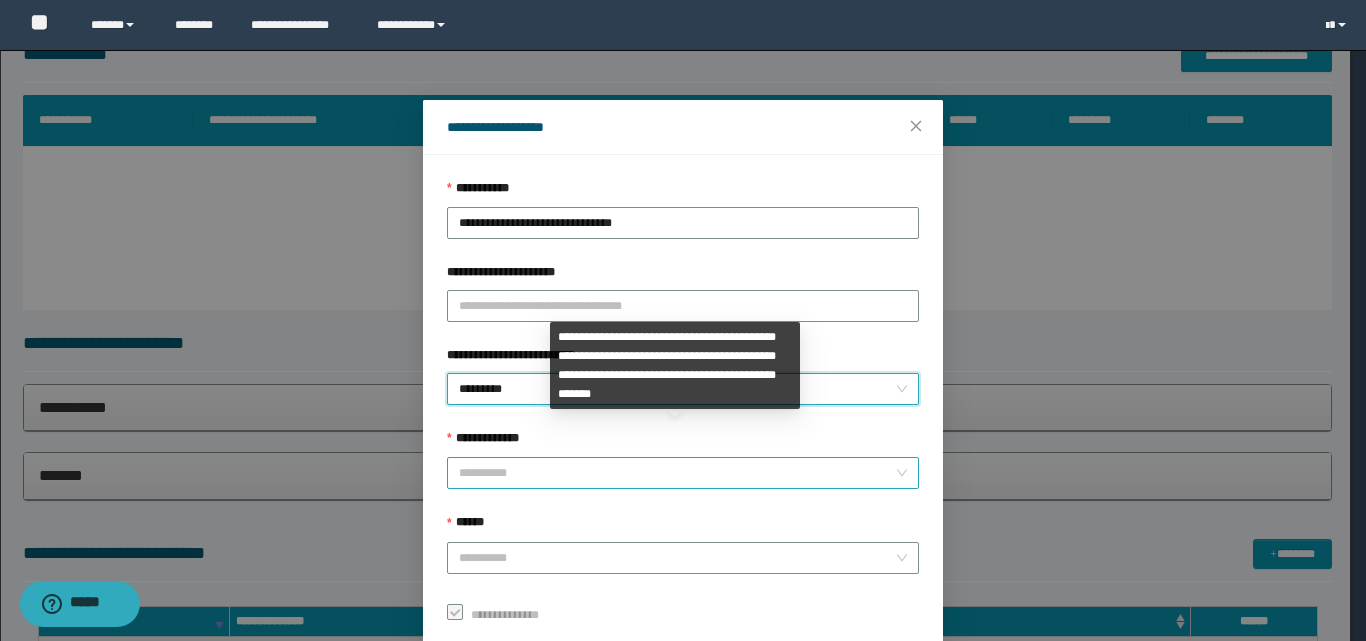 click on "**********" at bounding box center (677, 473) 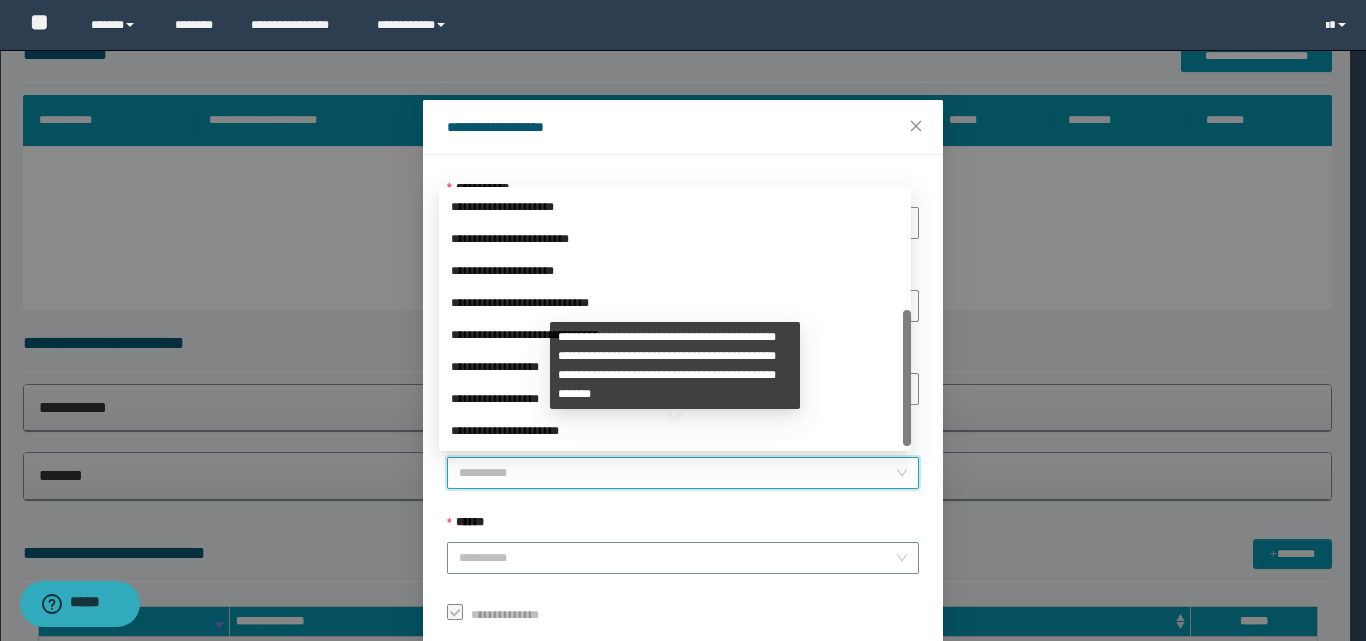scroll, scrollTop: 224, scrollLeft: 0, axis: vertical 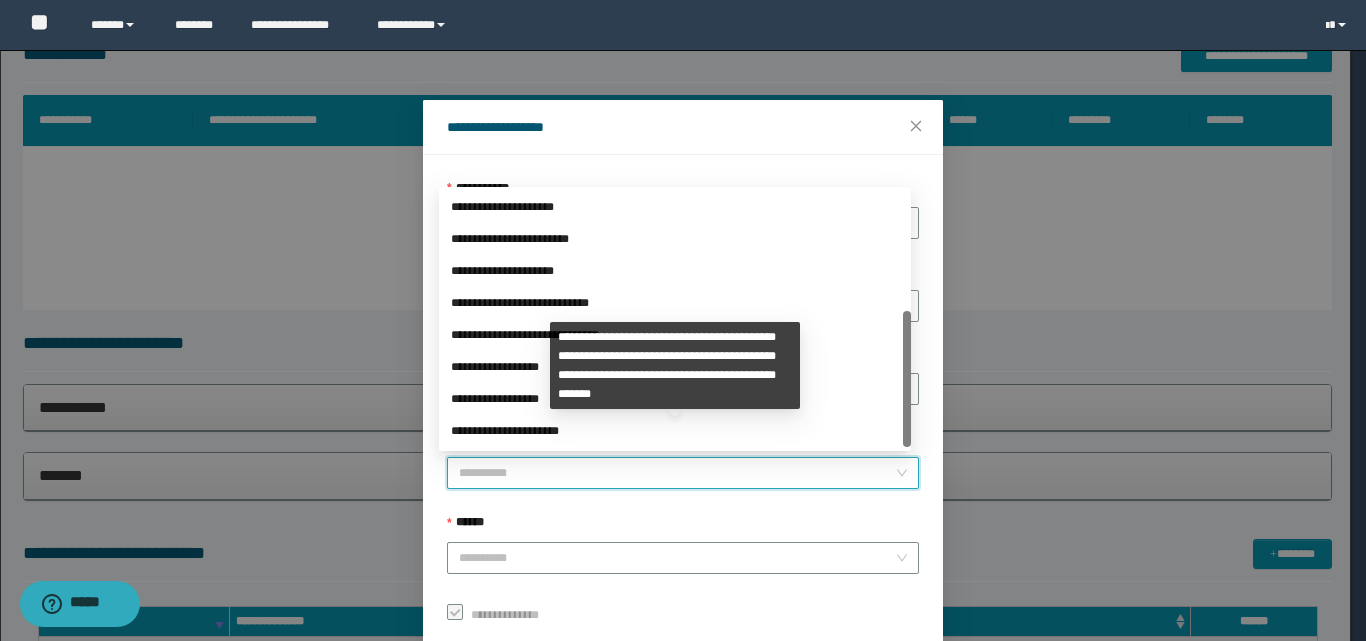 drag, startPoint x: 908, startPoint y: 280, endPoint x: 869, endPoint y: 474, distance: 197.88127 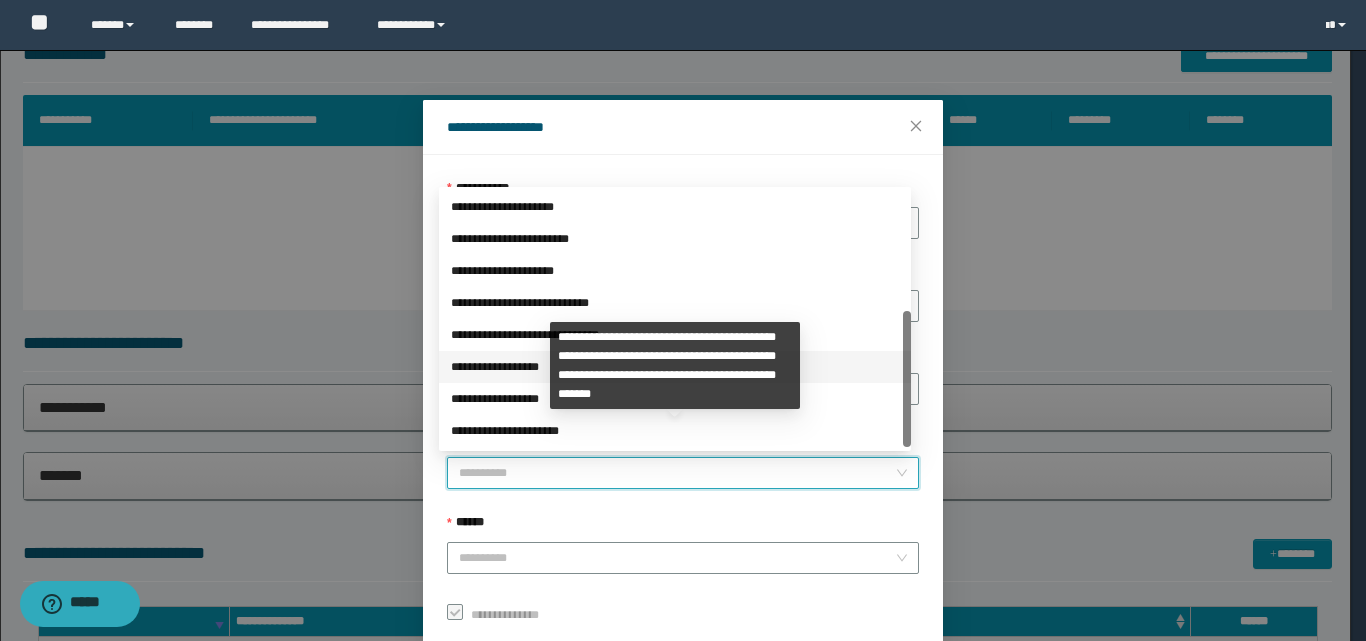 click on "**********" at bounding box center [675, 367] 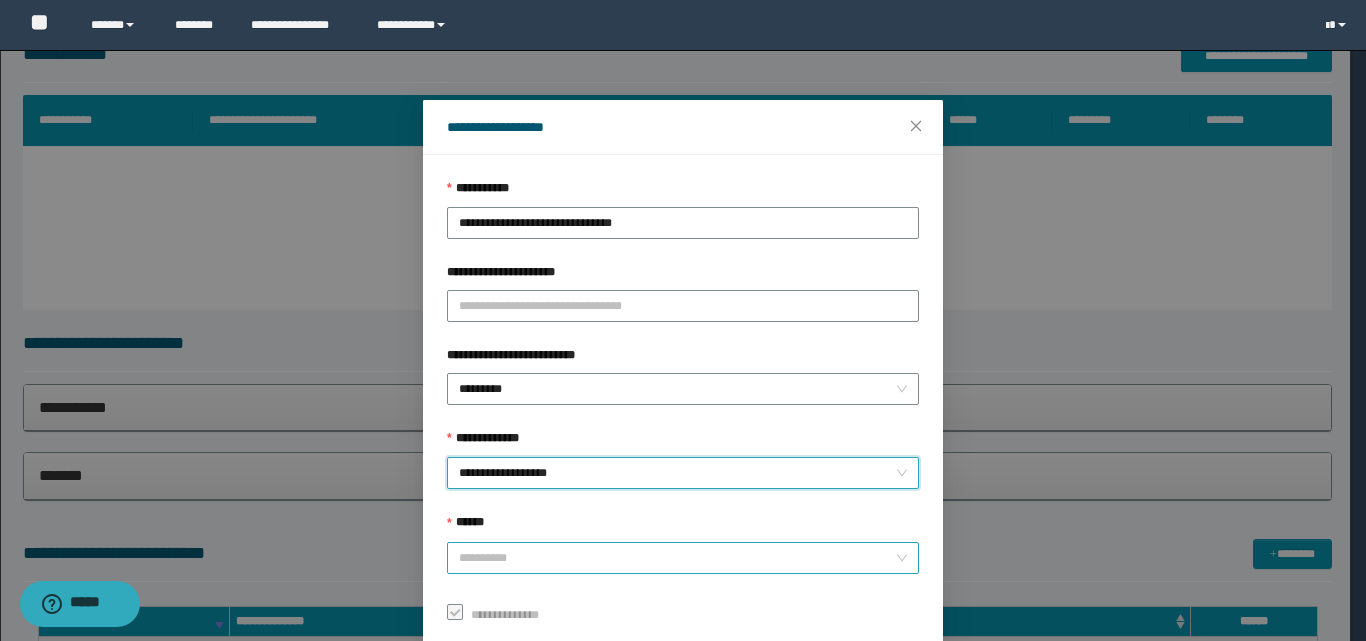 click on "******" at bounding box center [677, 558] 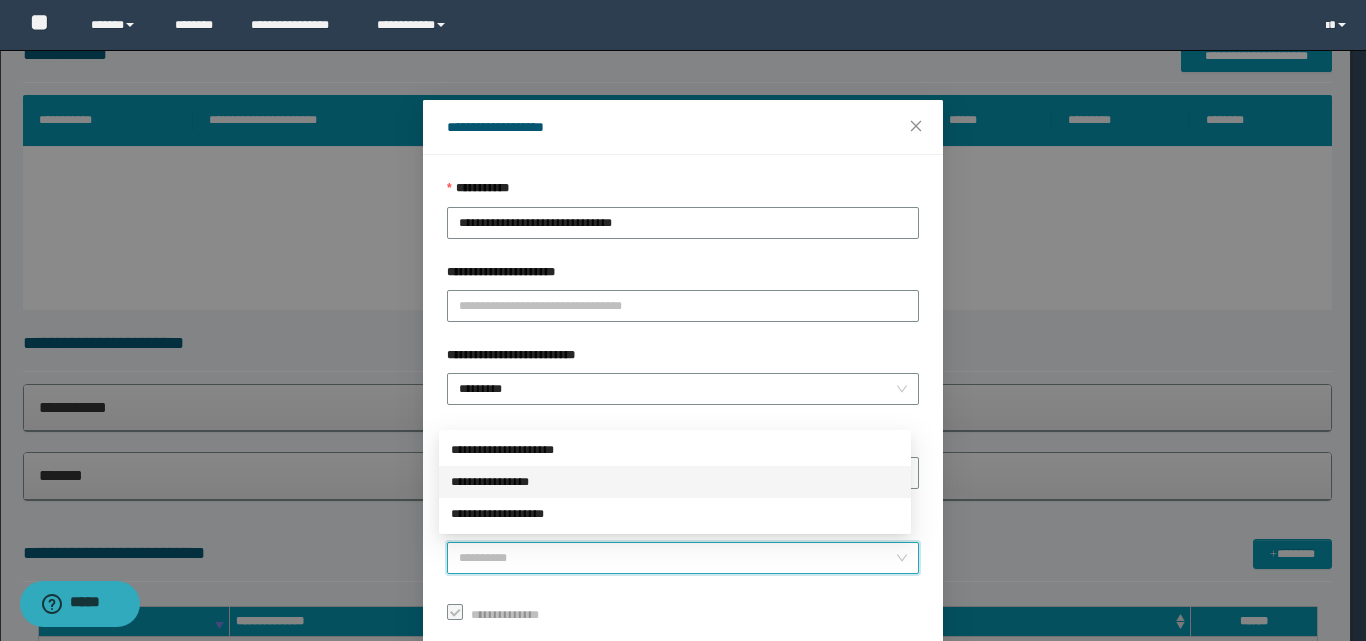 click on "**********" at bounding box center [675, 482] 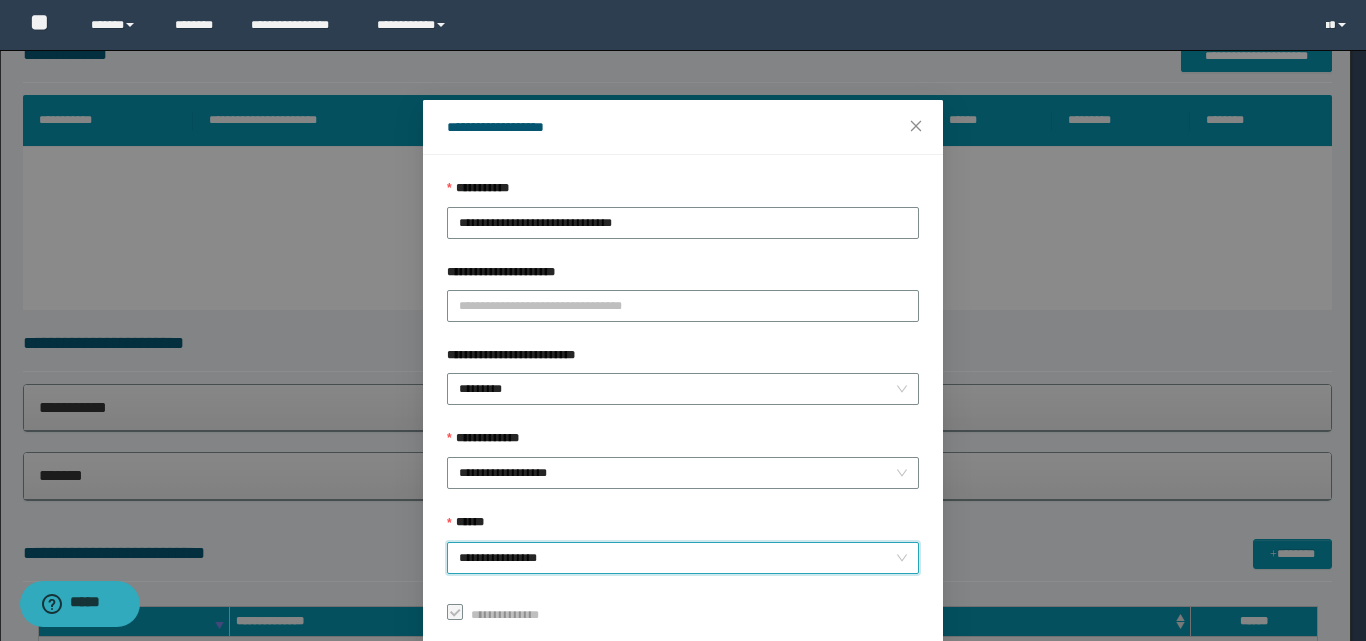 click on "**********" at bounding box center [683, 558] 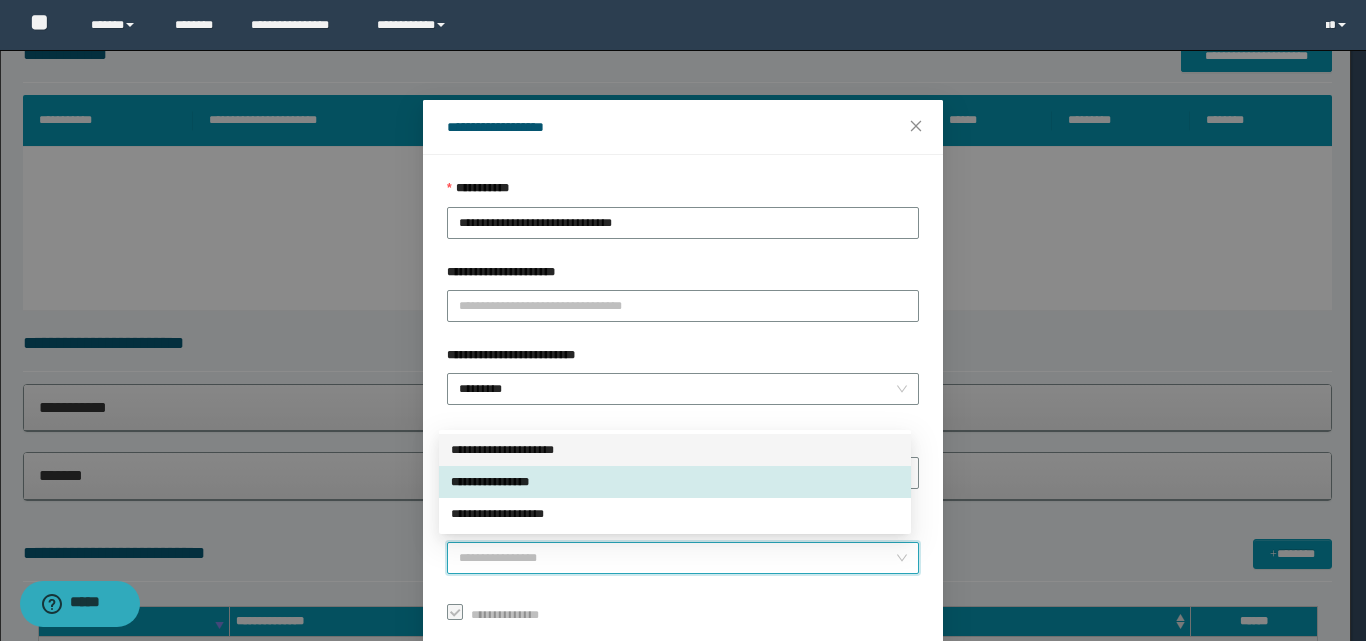 click on "**********" at bounding box center (675, 450) 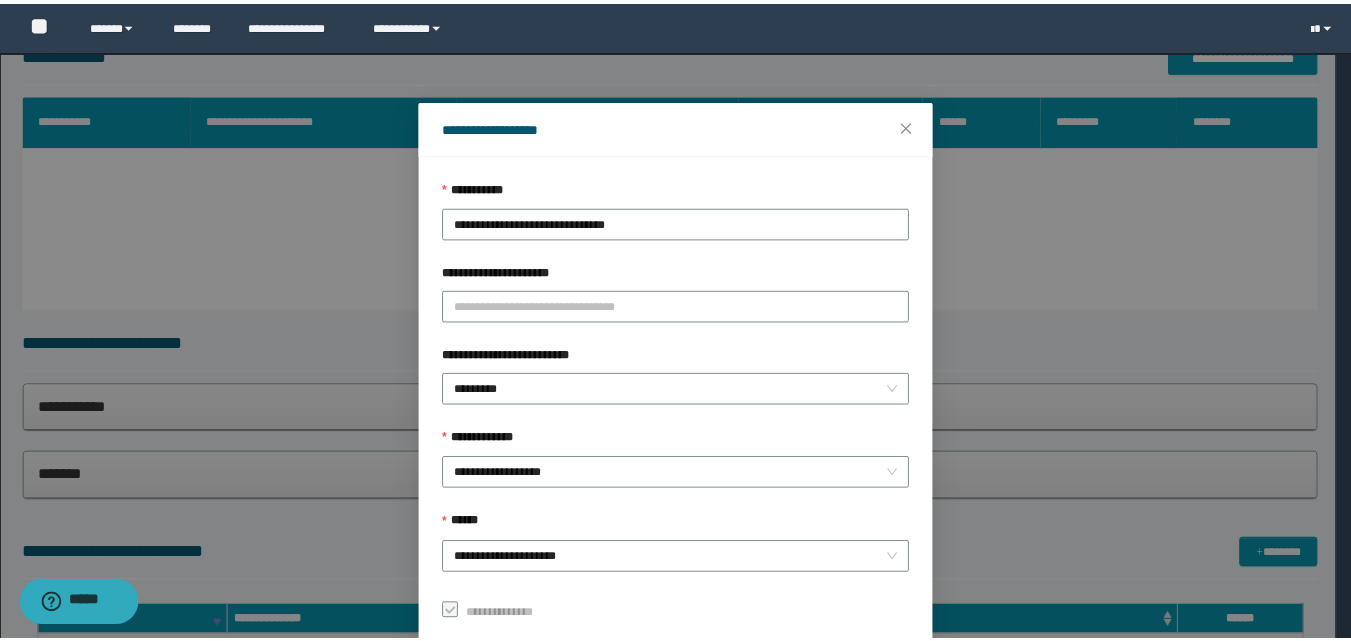 scroll, scrollTop: 111, scrollLeft: 0, axis: vertical 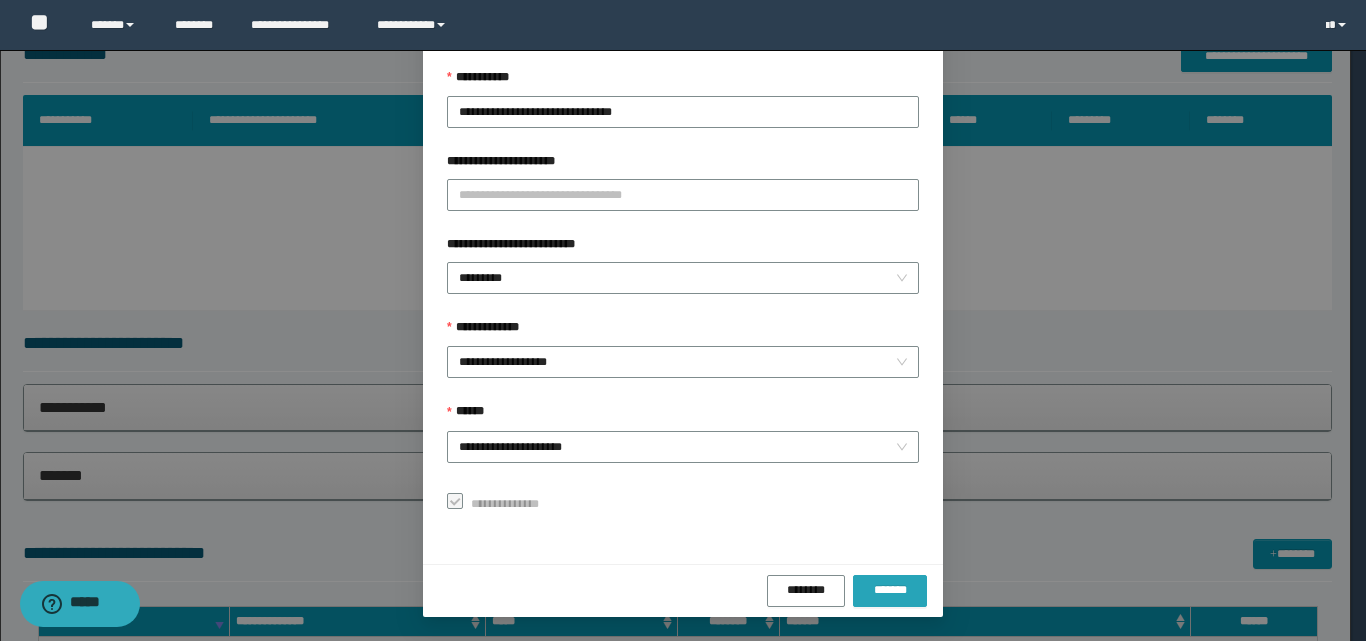 click on "*******" at bounding box center (890, 590) 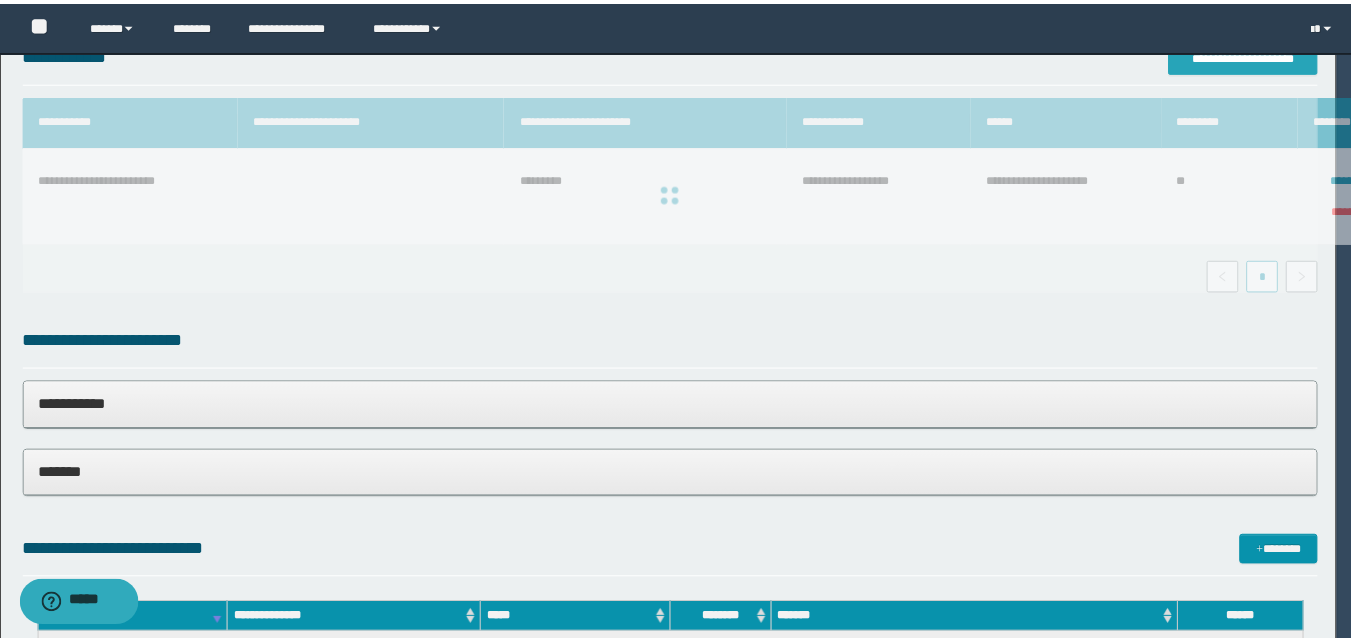 scroll, scrollTop: 0, scrollLeft: 0, axis: both 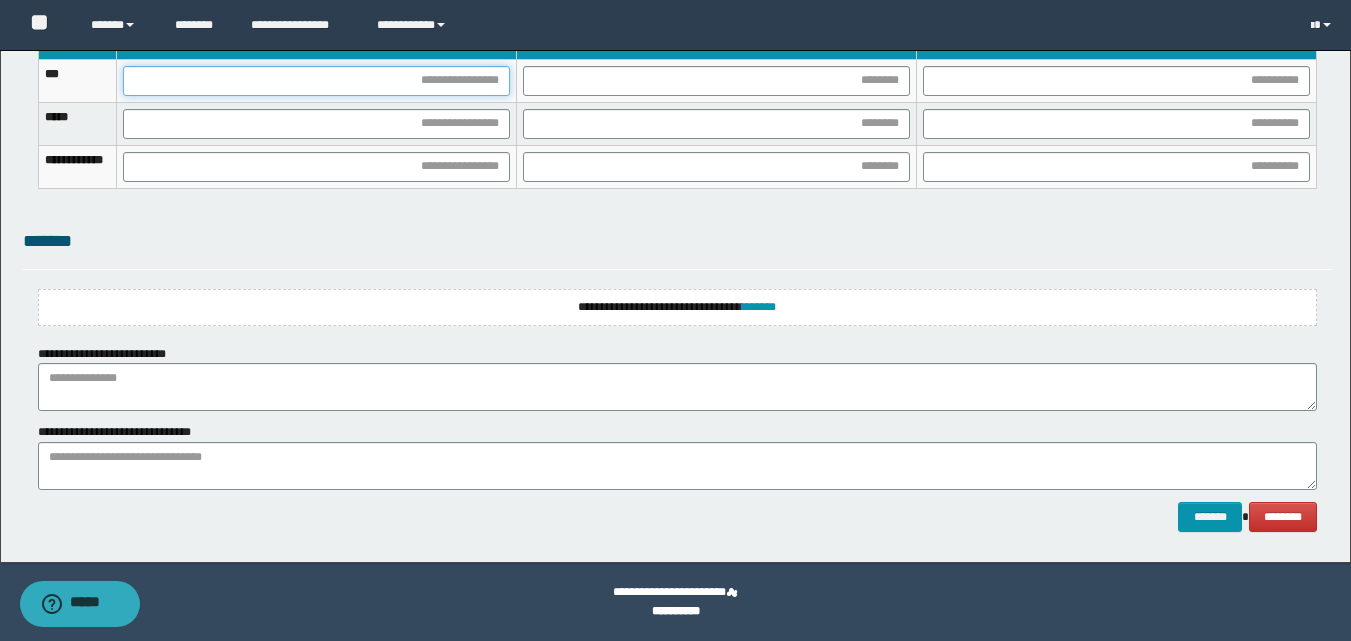 click at bounding box center [316, 81] 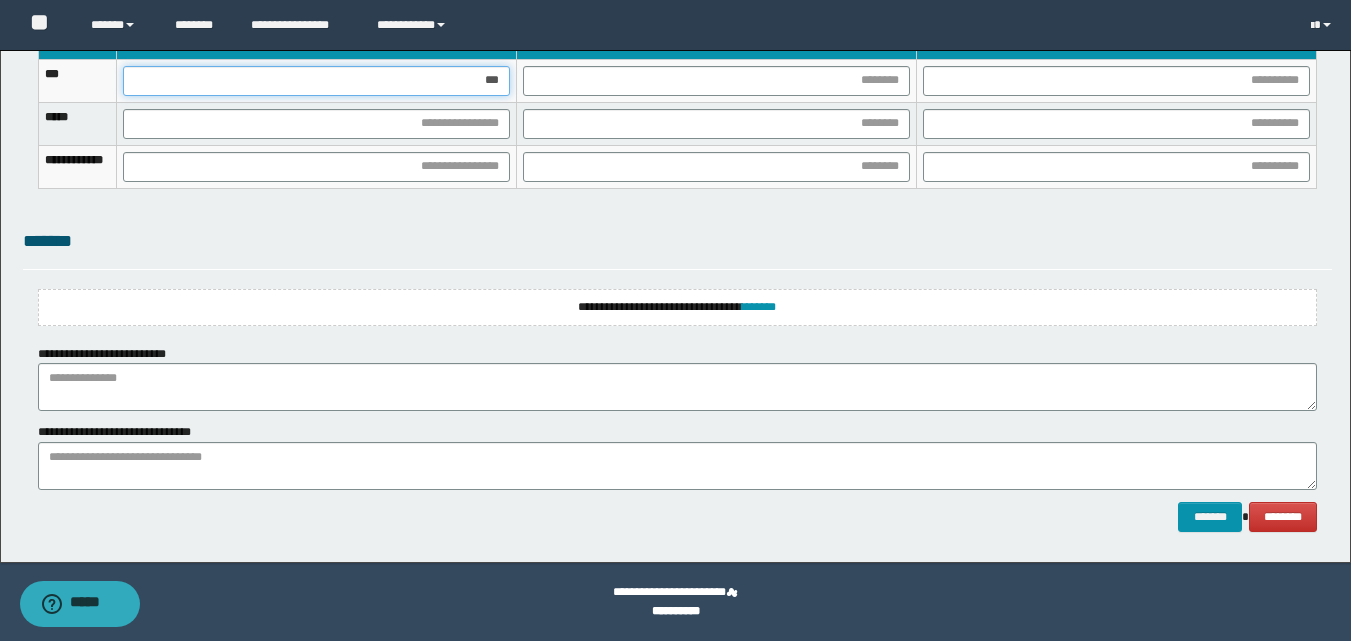type on "****" 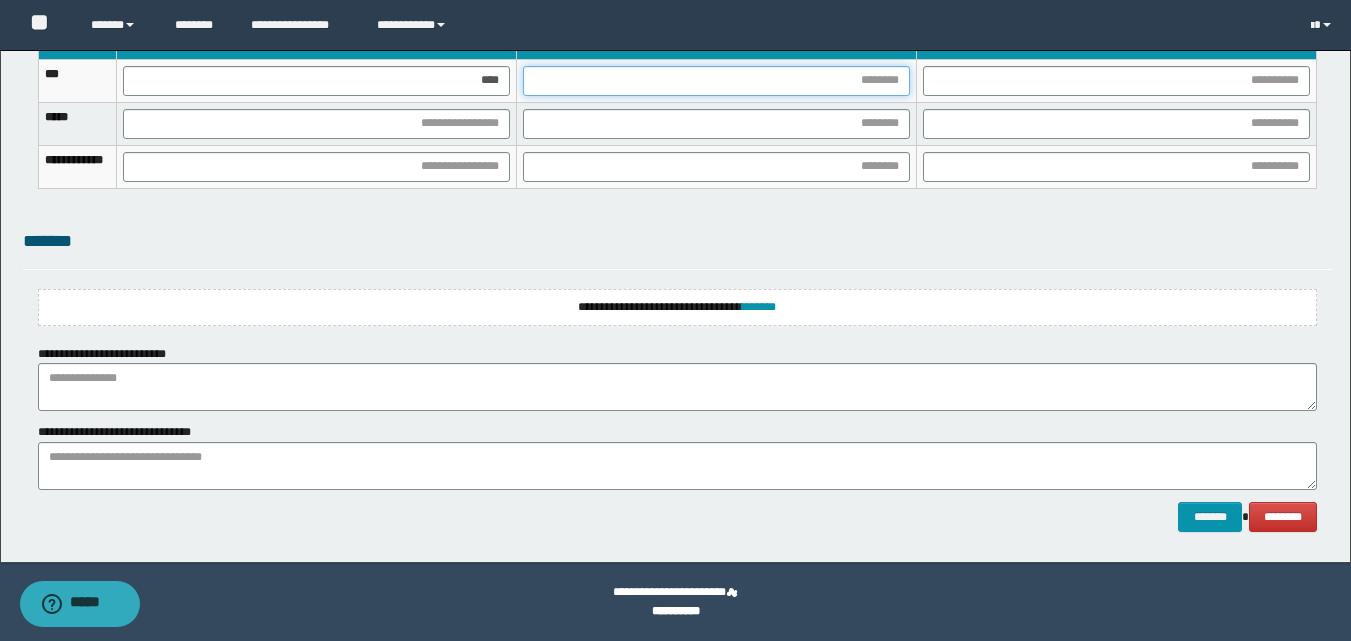 click at bounding box center (716, 81) 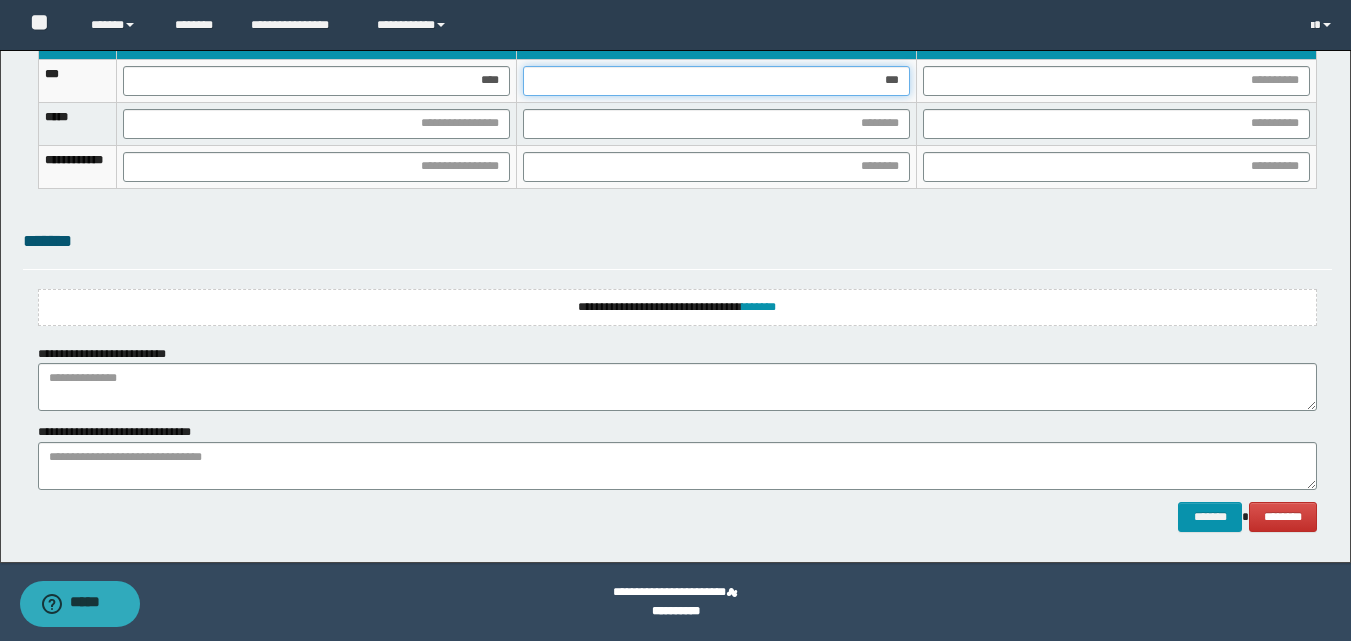 type on "****" 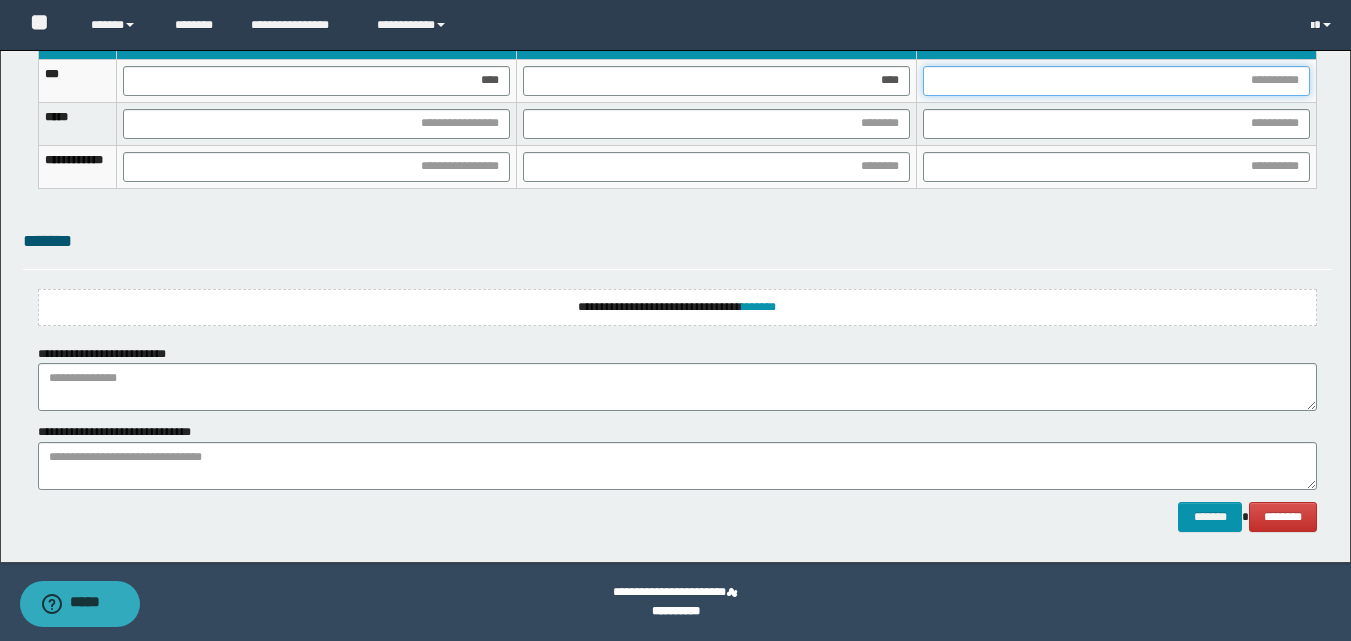 click at bounding box center (1116, 81) 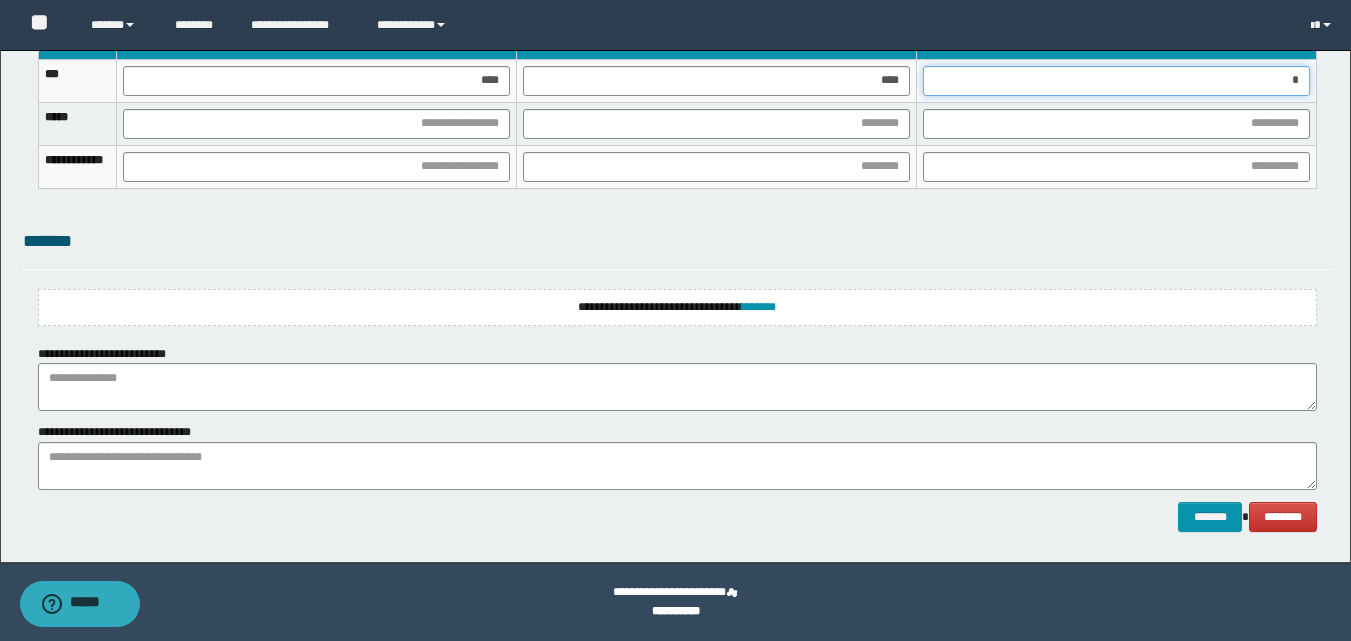 type on "**" 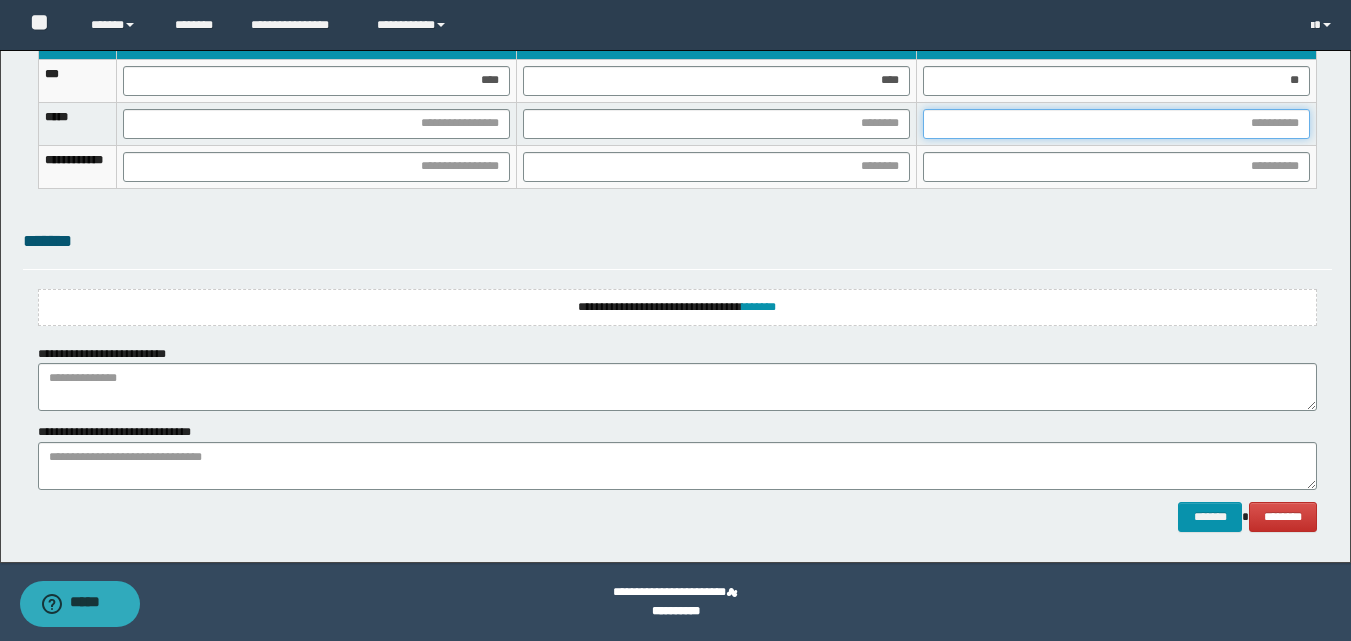 click at bounding box center [1116, 124] 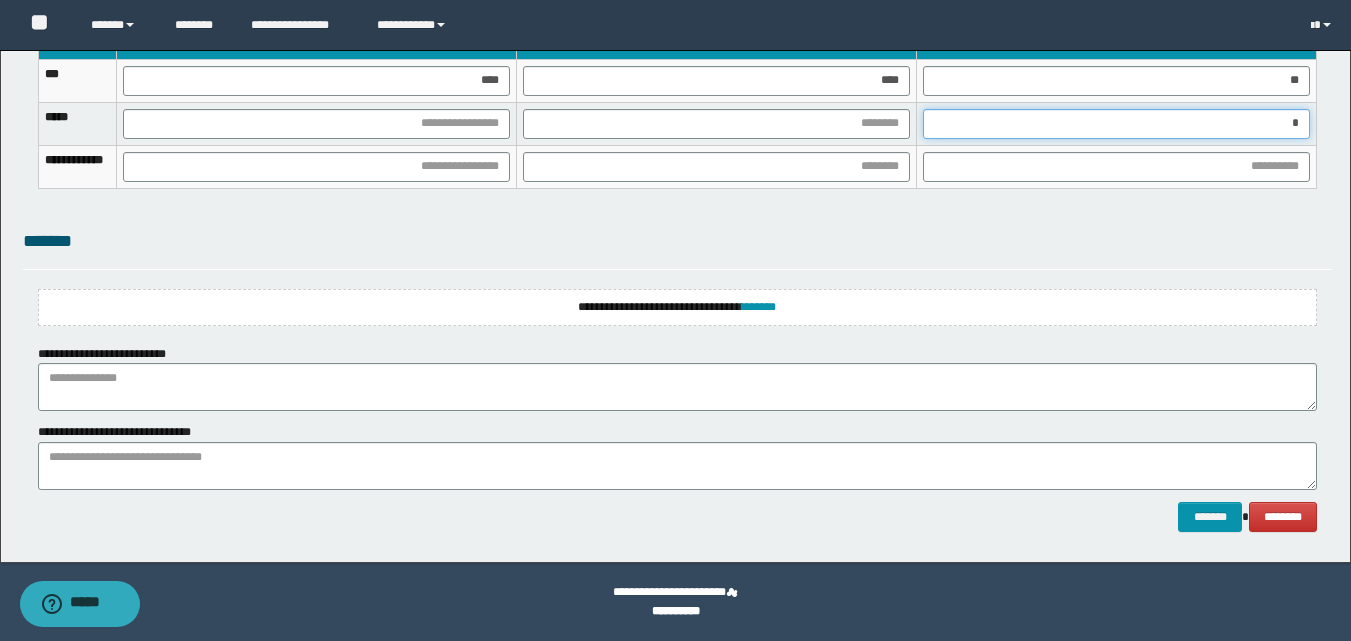 type on "**" 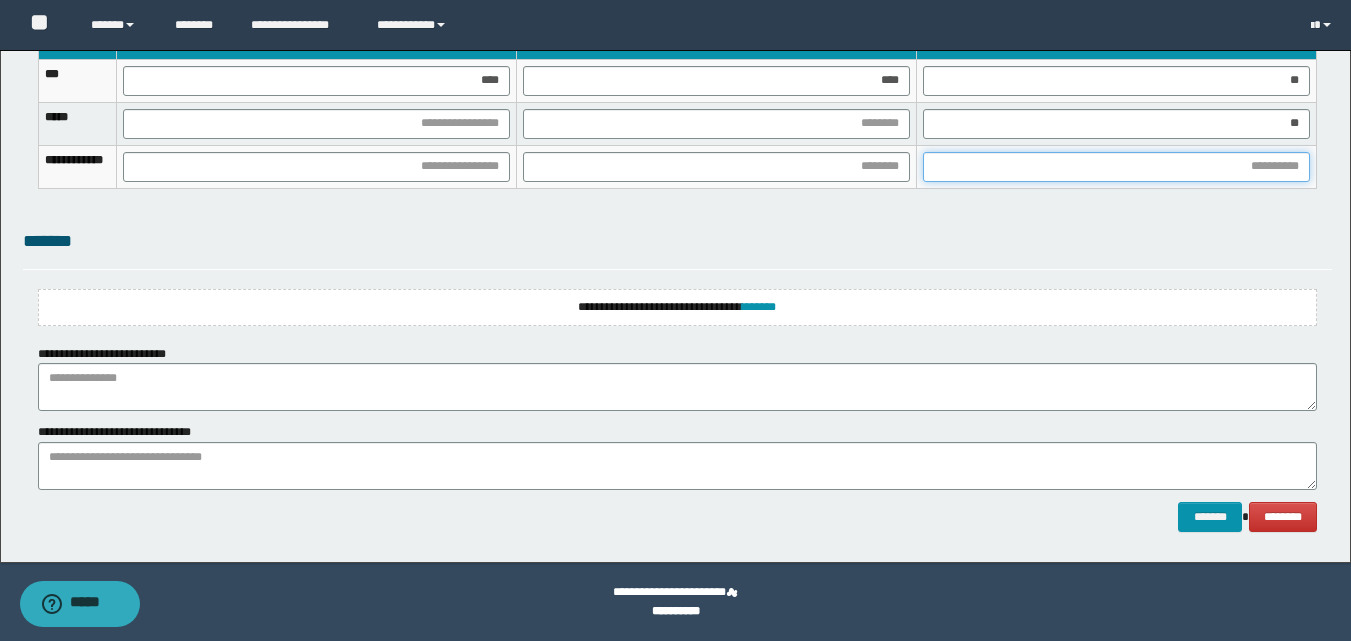 click at bounding box center (1116, 167) 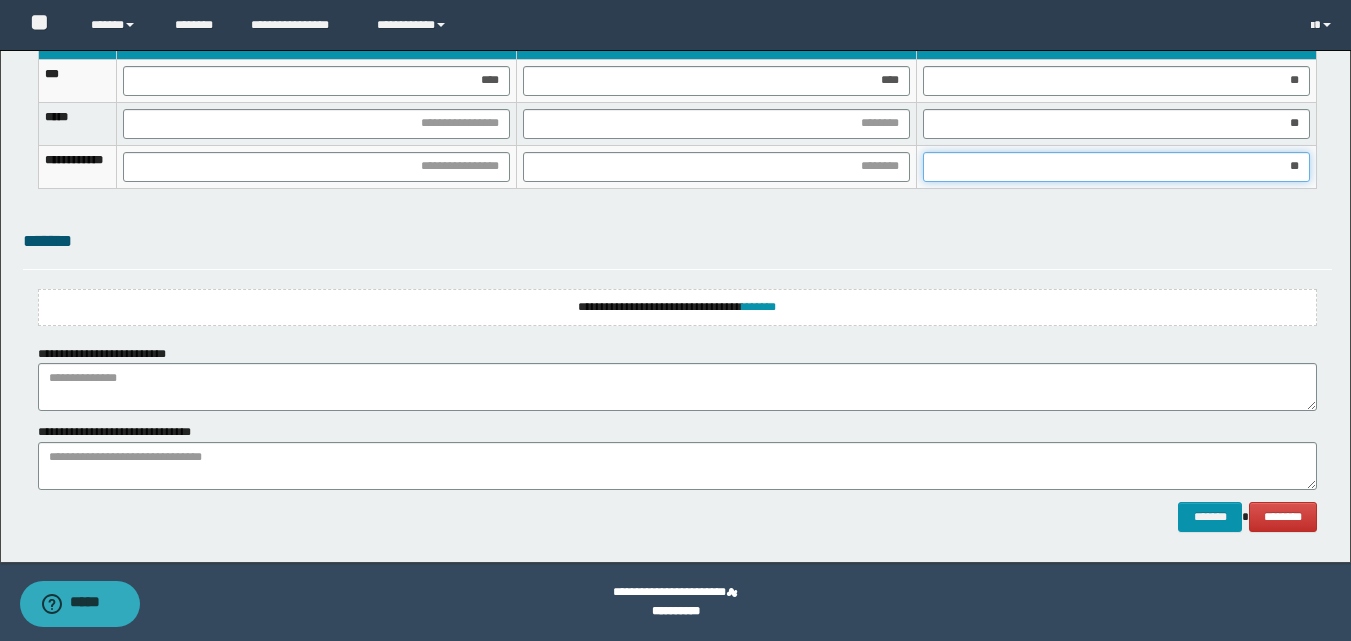 type on "***" 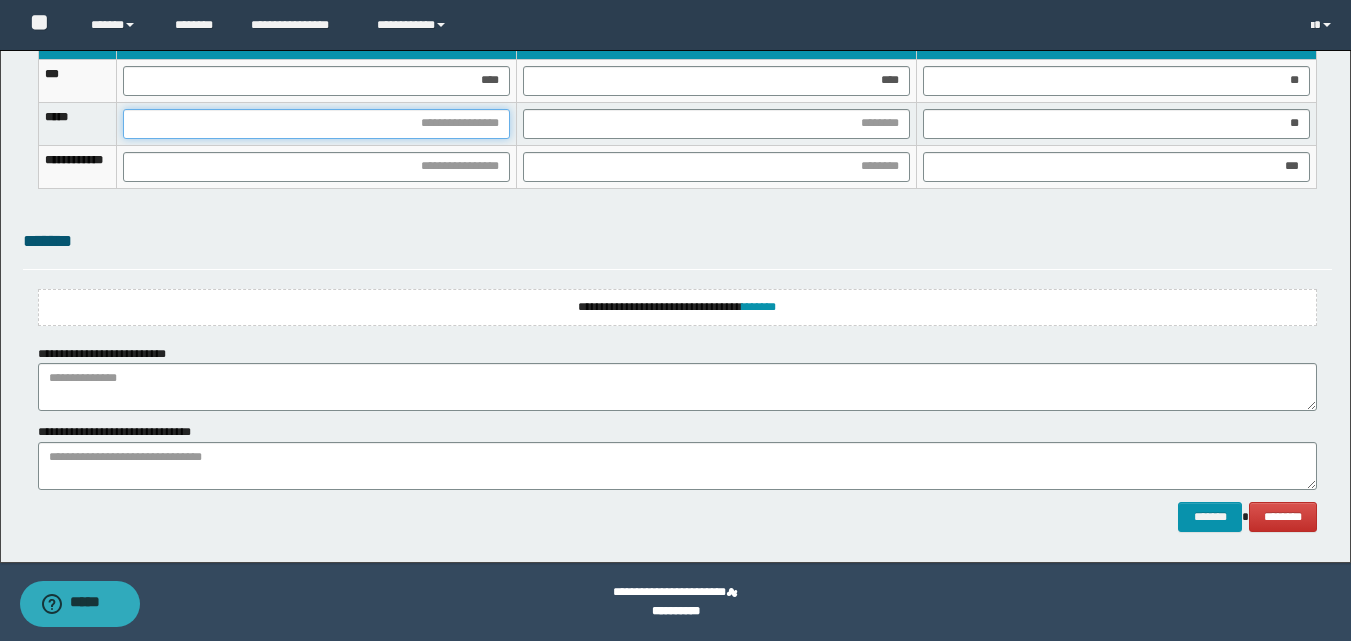 click at bounding box center (316, 124) 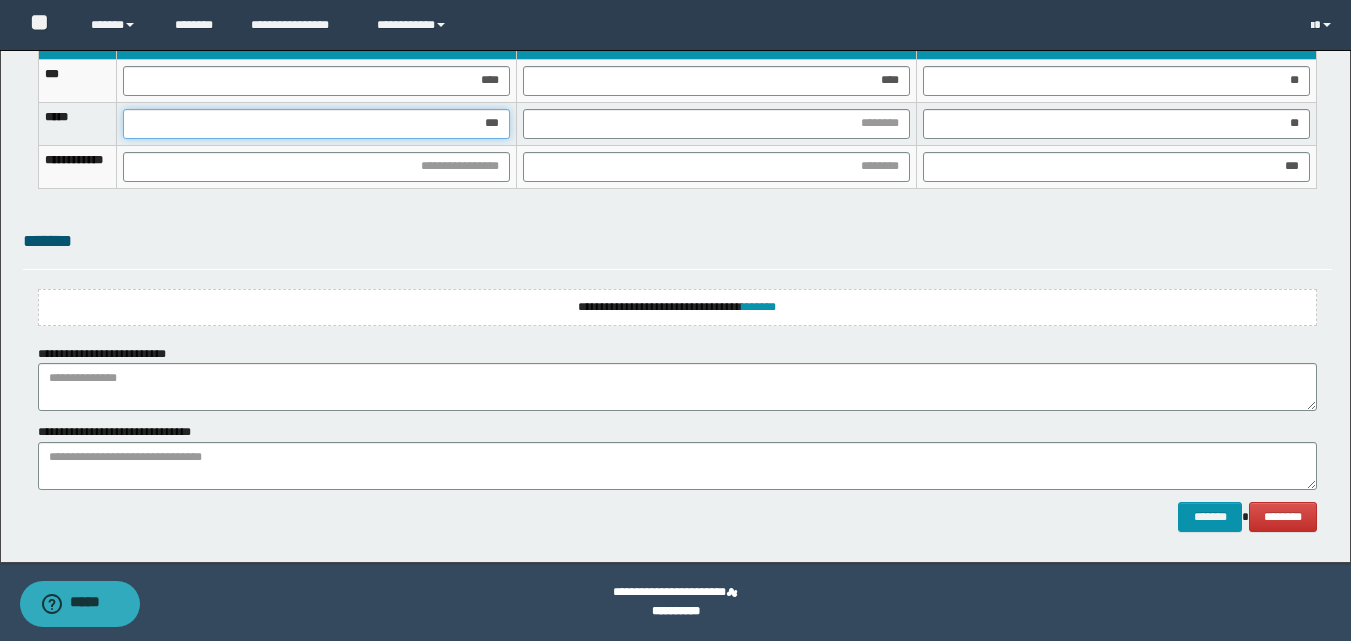 type on "****" 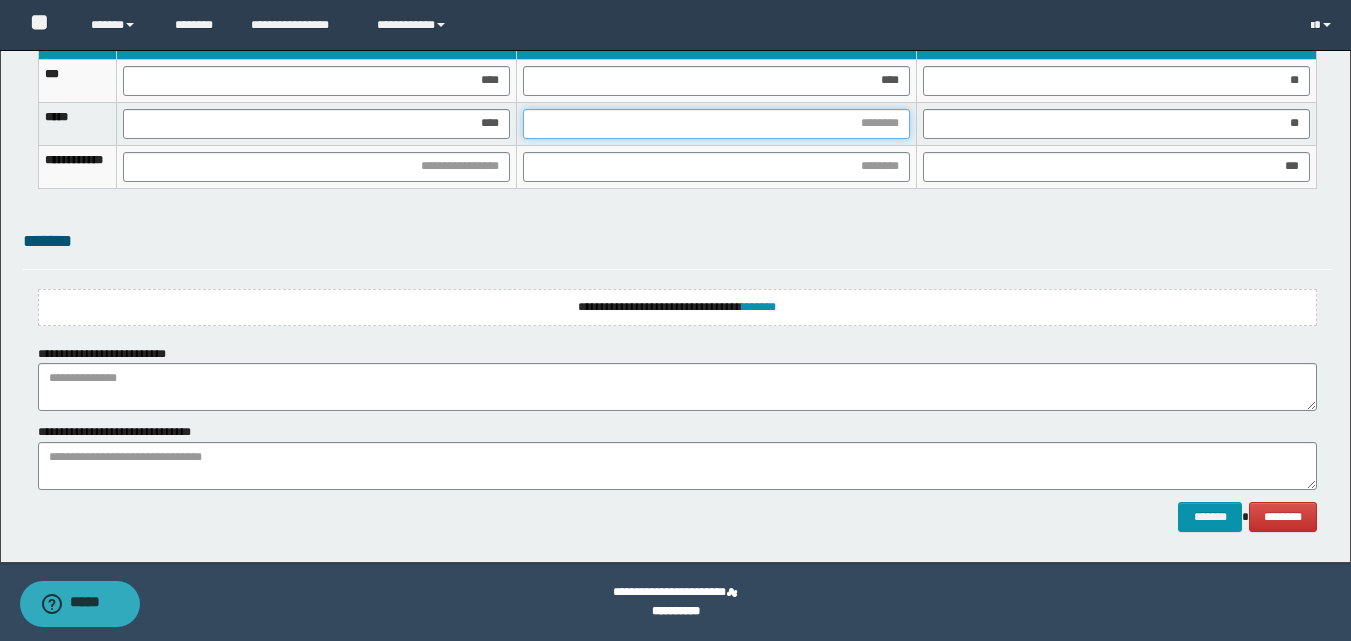 click at bounding box center [716, 124] 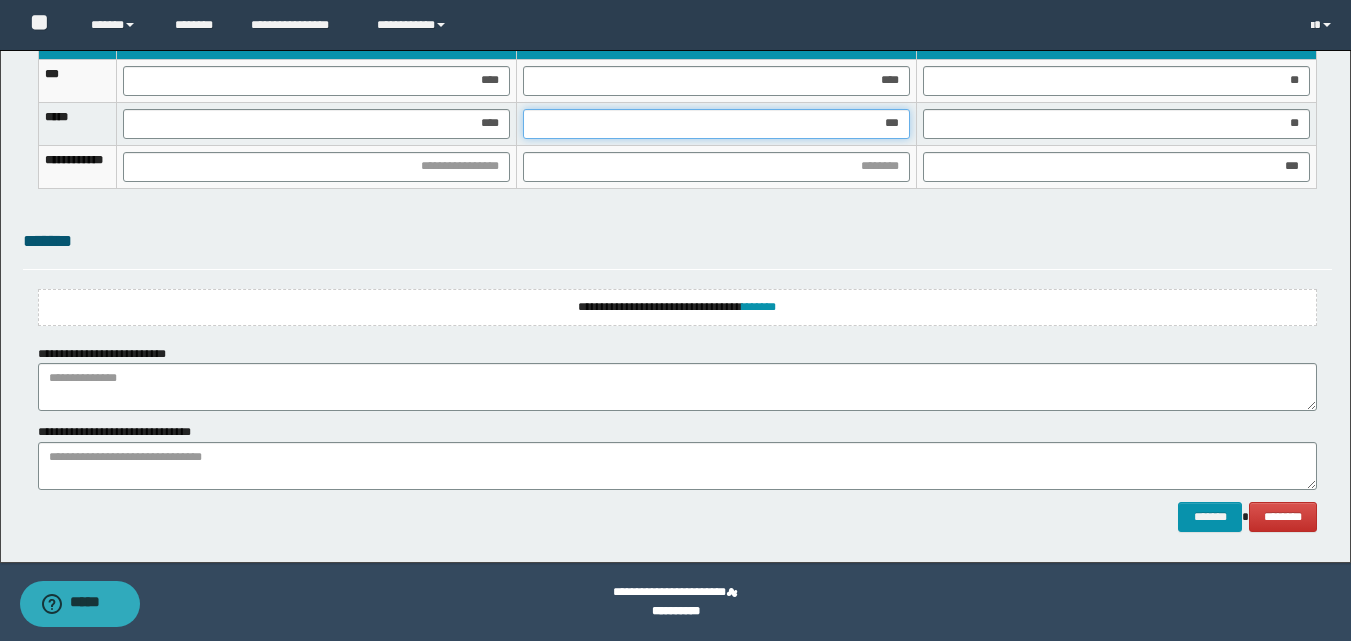 type on "****" 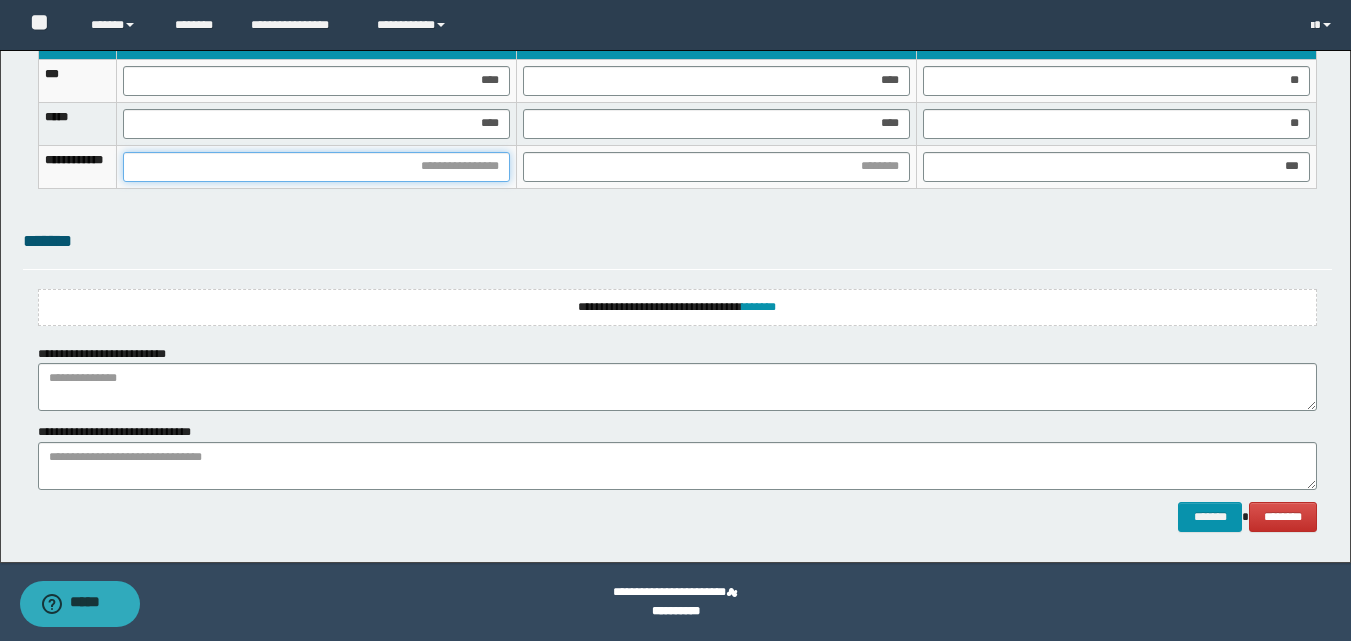 click at bounding box center (316, 167) 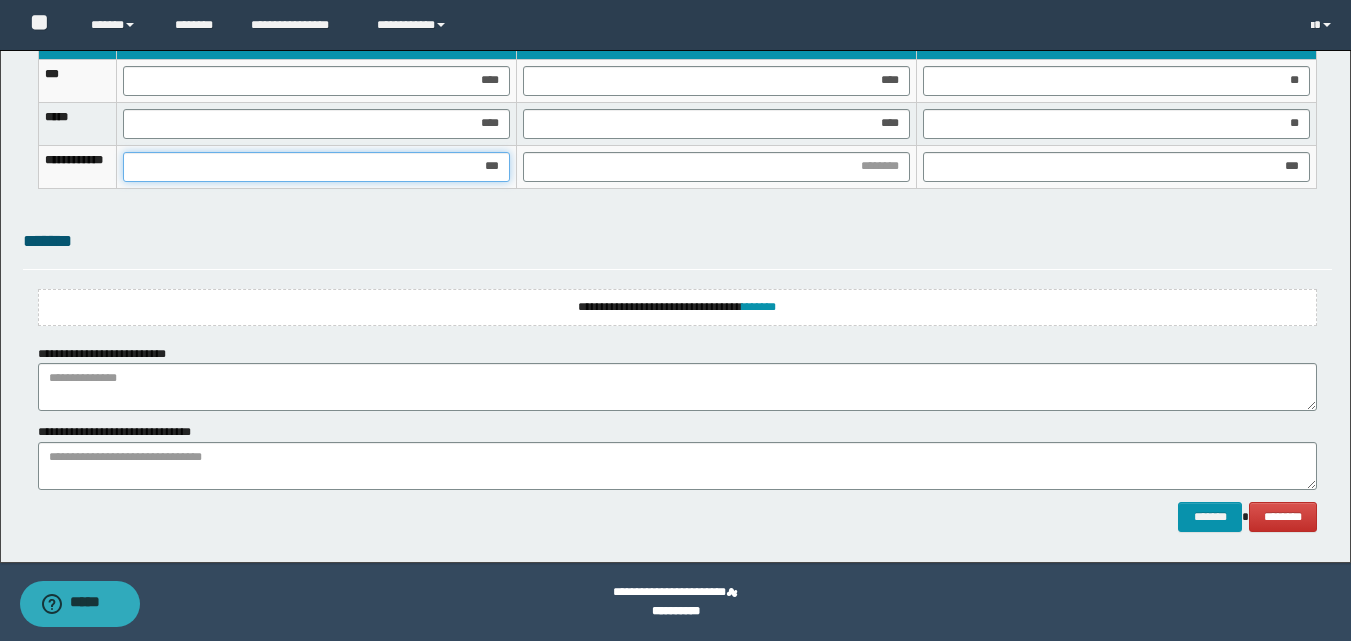 type on "****" 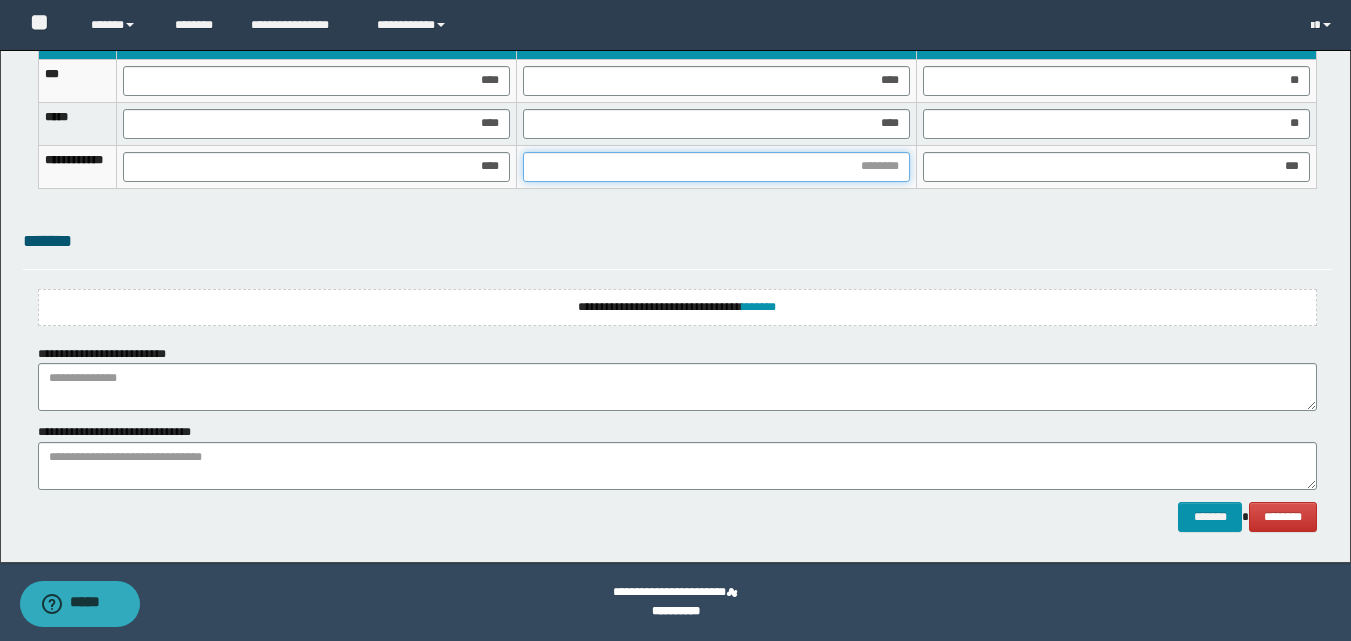 click at bounding box center (716, 167) 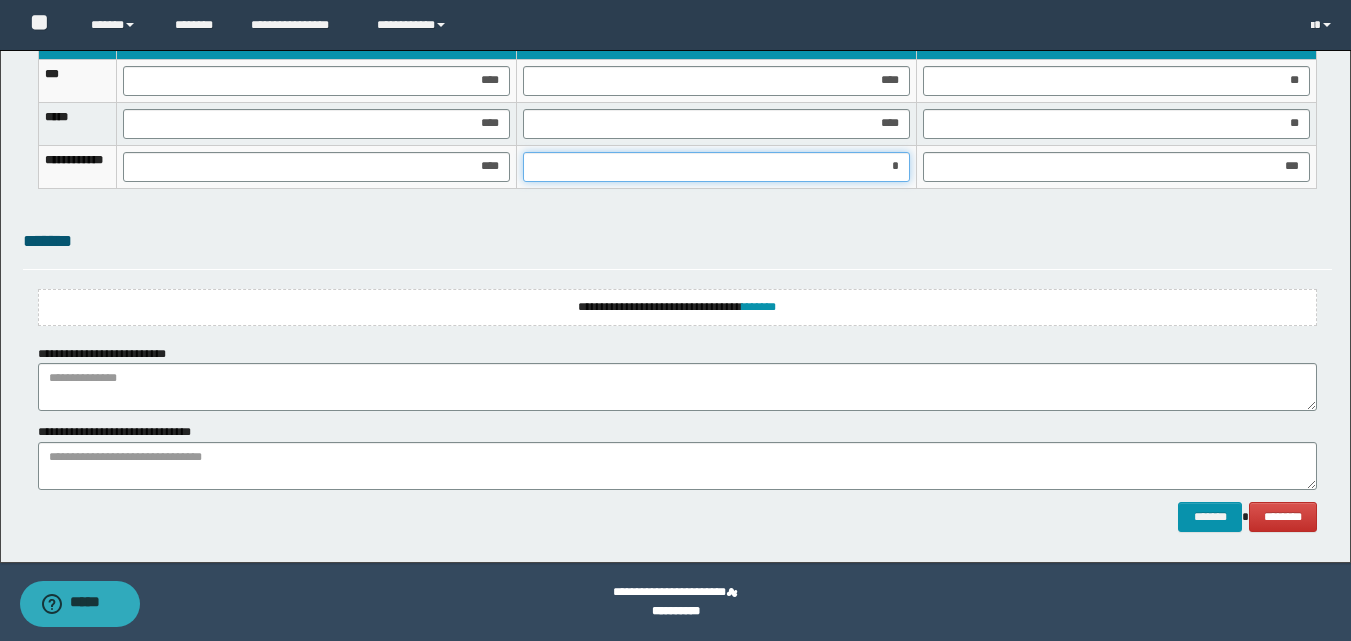 type on "**" 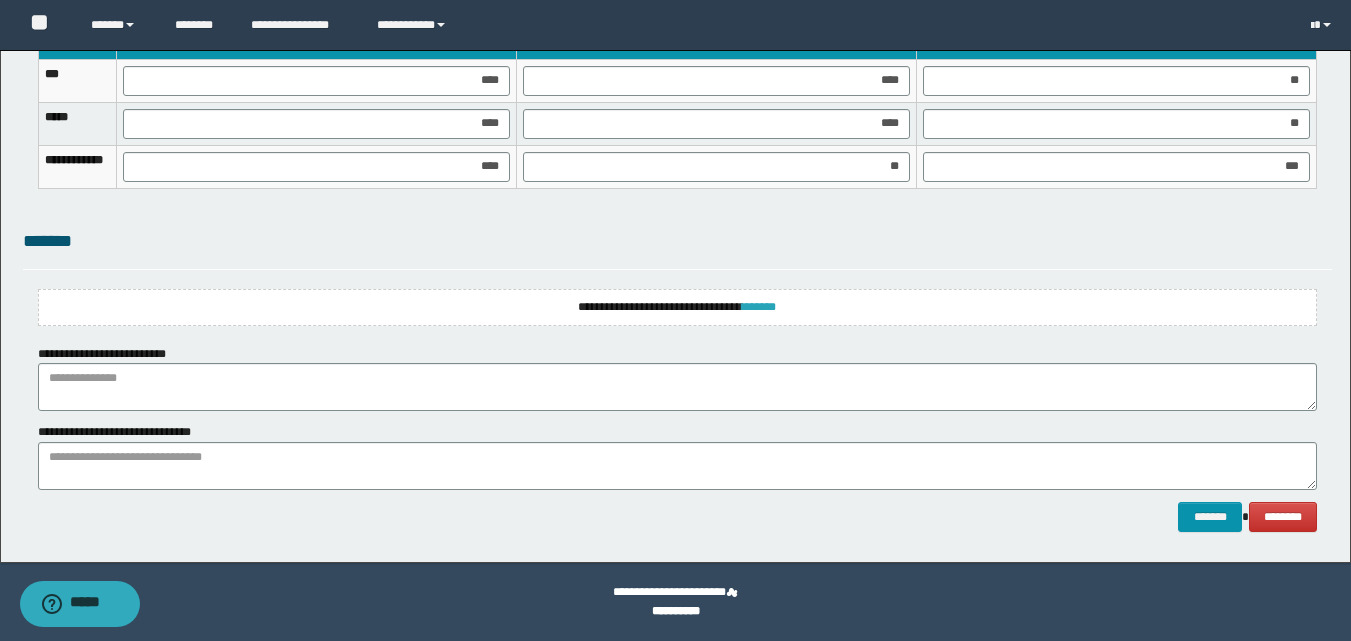 click on "*******" at bounding box center [759, 307] 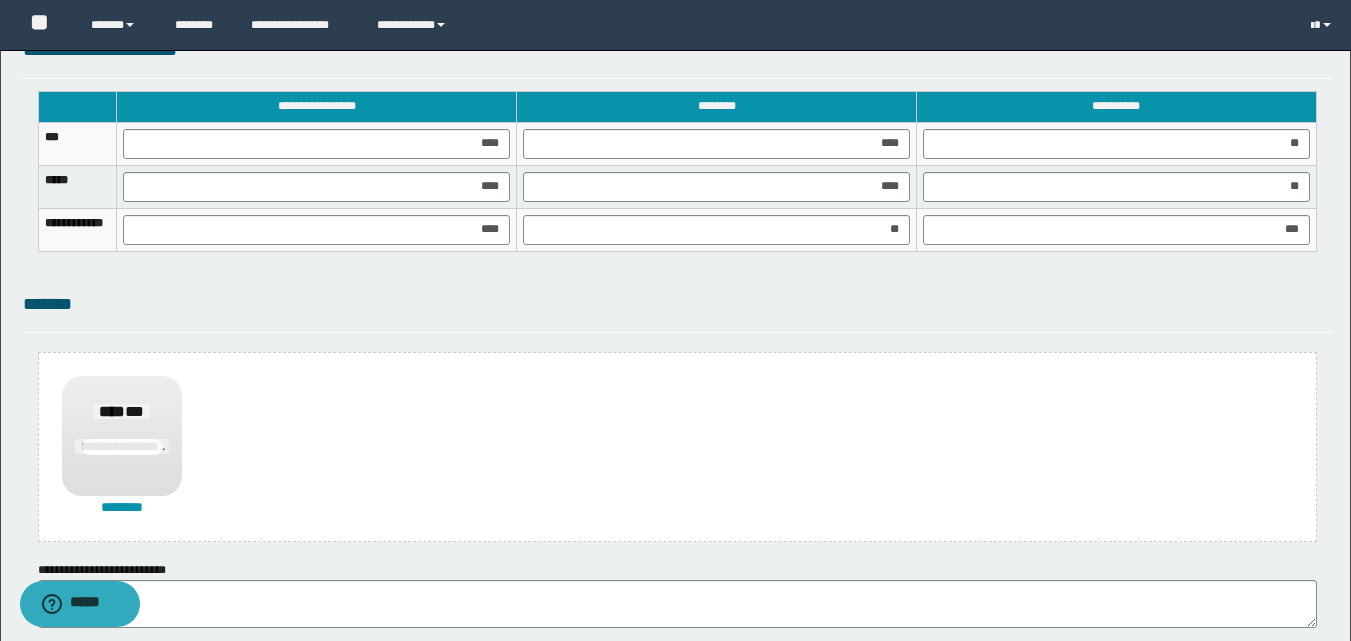 scroll, scrollTop: 1470, scrollLeft: 0, axis: vertical 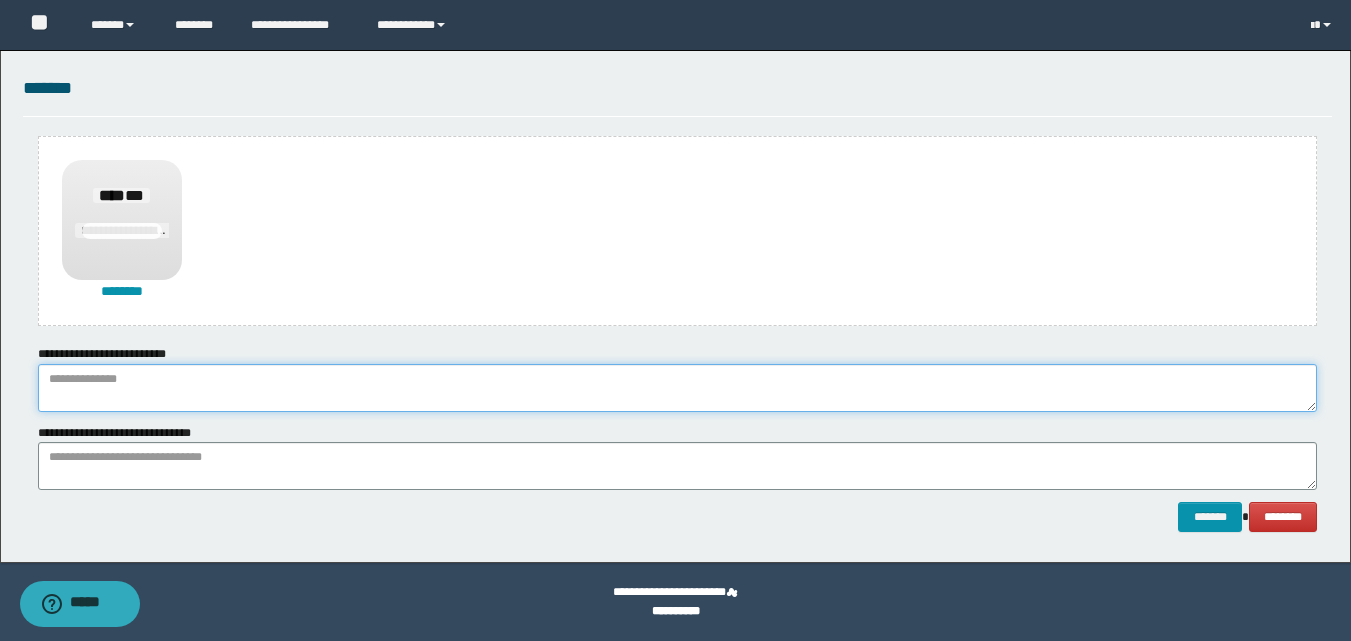 click at bounding box center (677, 388) 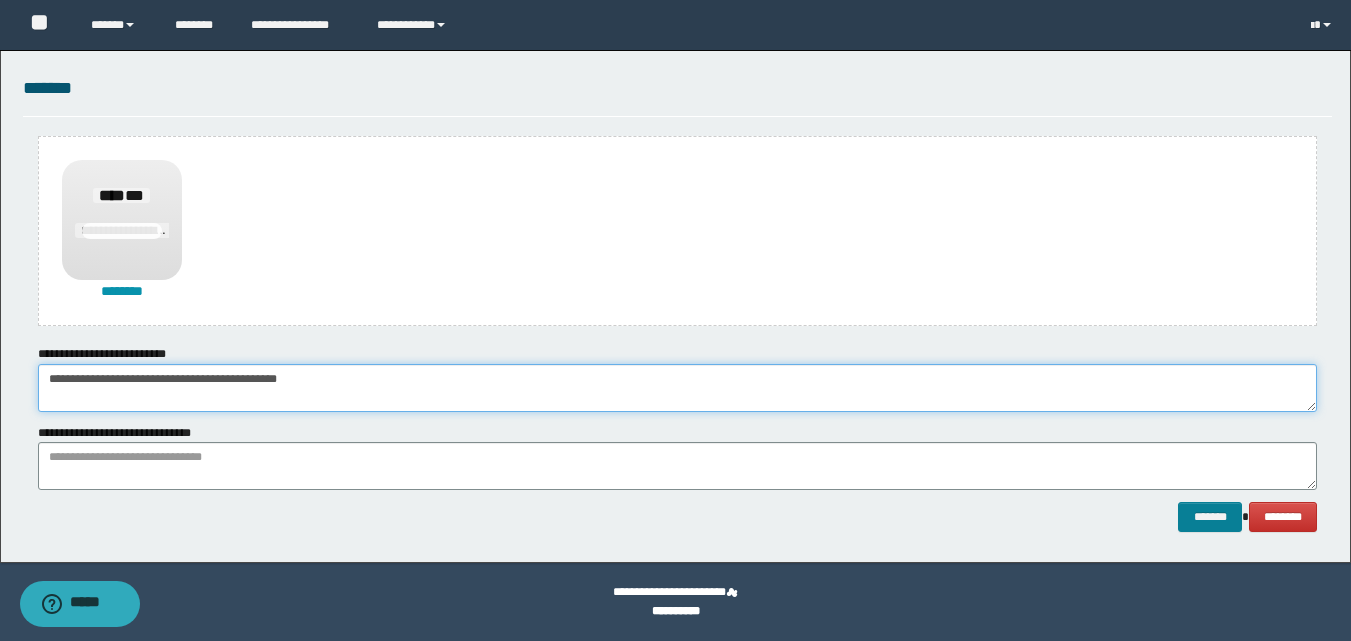 type on "**********" 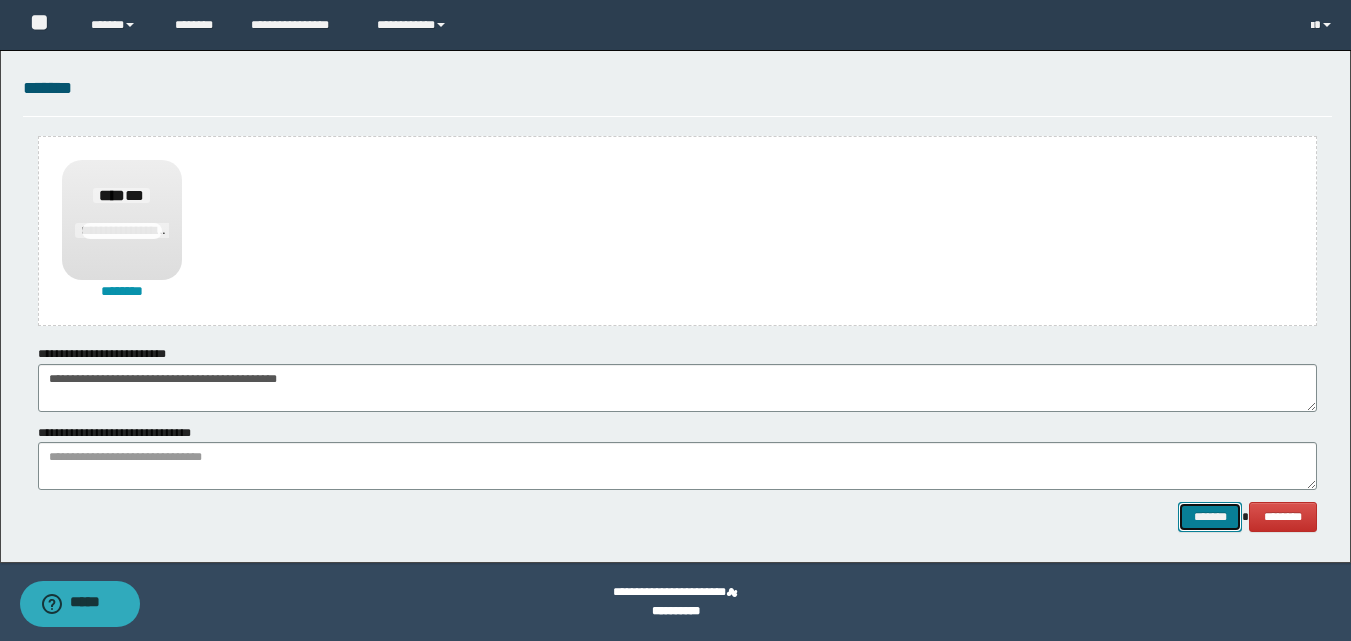 click on "*******" at bounding box center (1210, 517) 